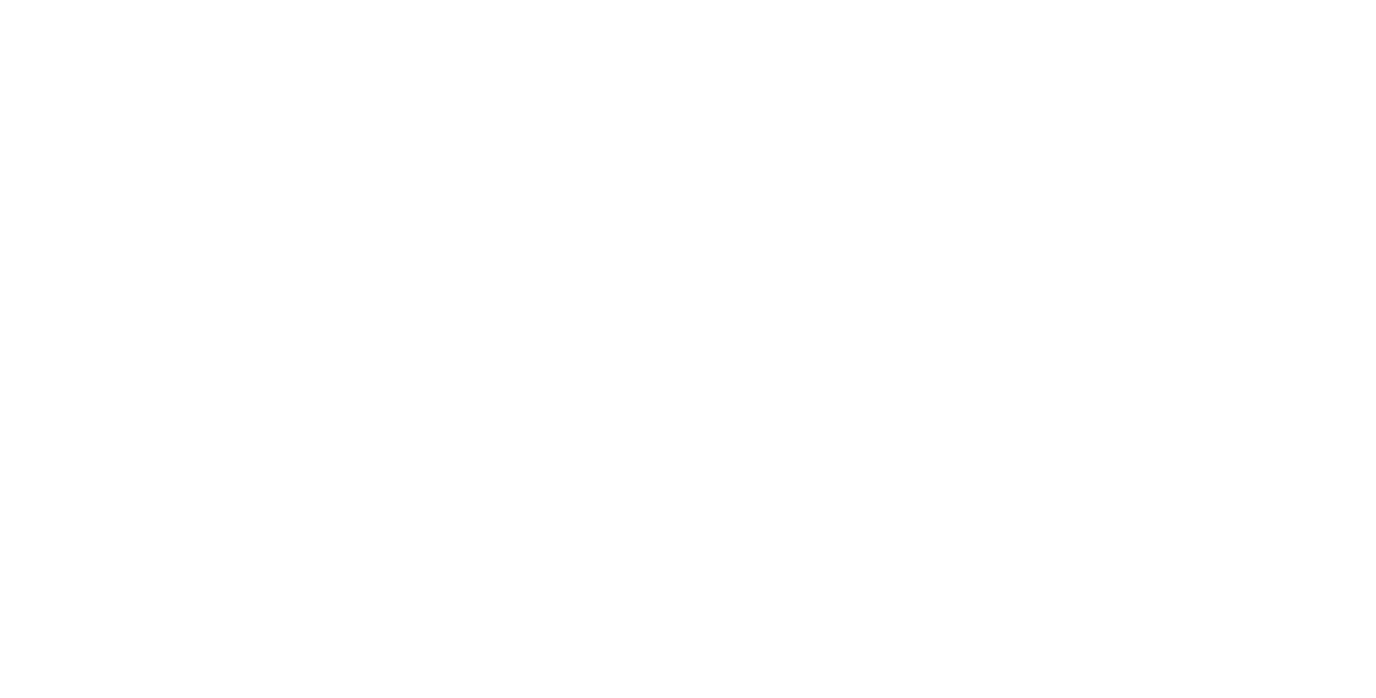 scroll, scrollTop: 0, scrollLeft: 0, axis: both 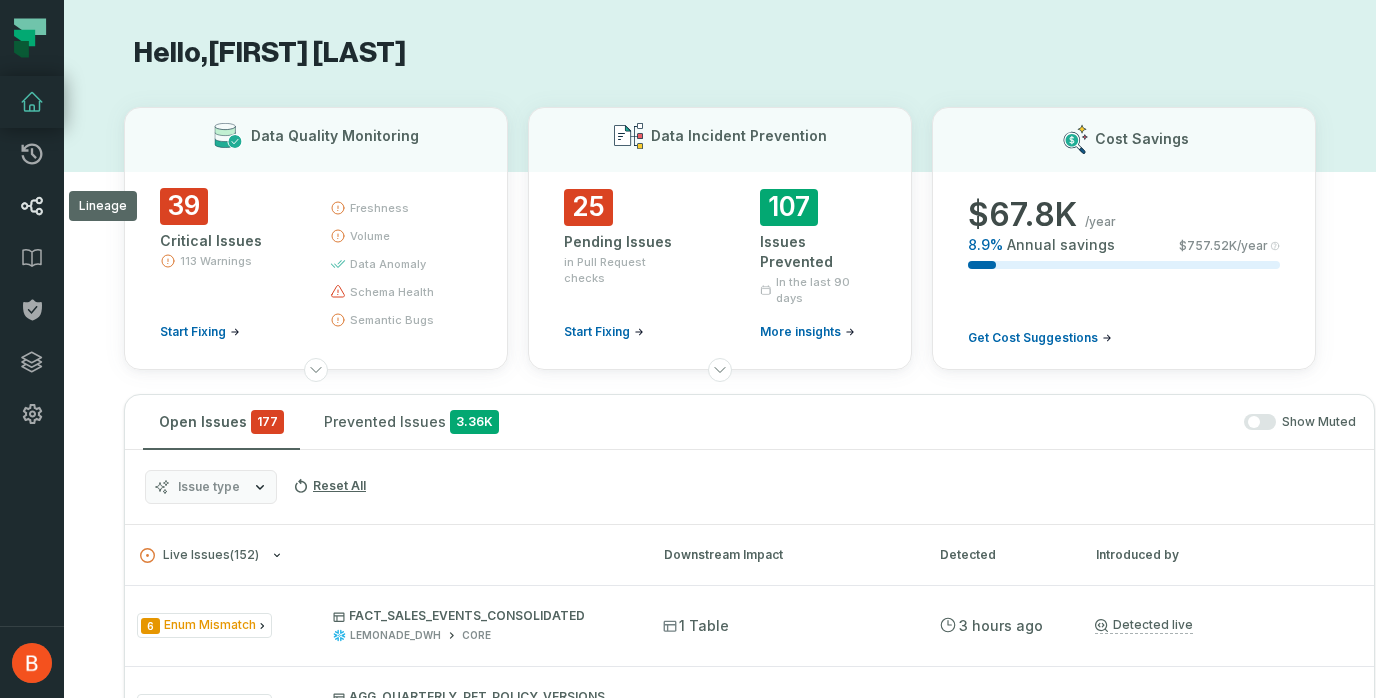 click 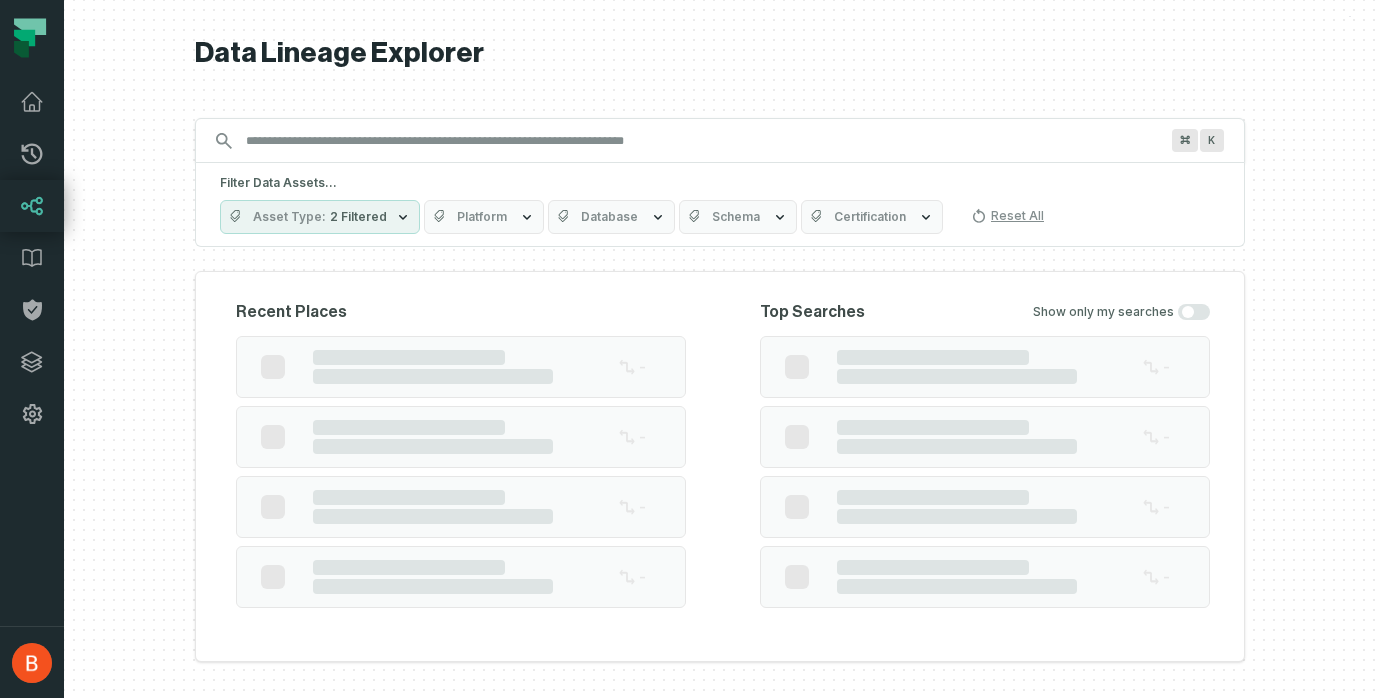 click on "Filter Data Assets... Asset Type 2 Filtered Platform Database Schema Certification Reset All" at bounding box center (720, 205) 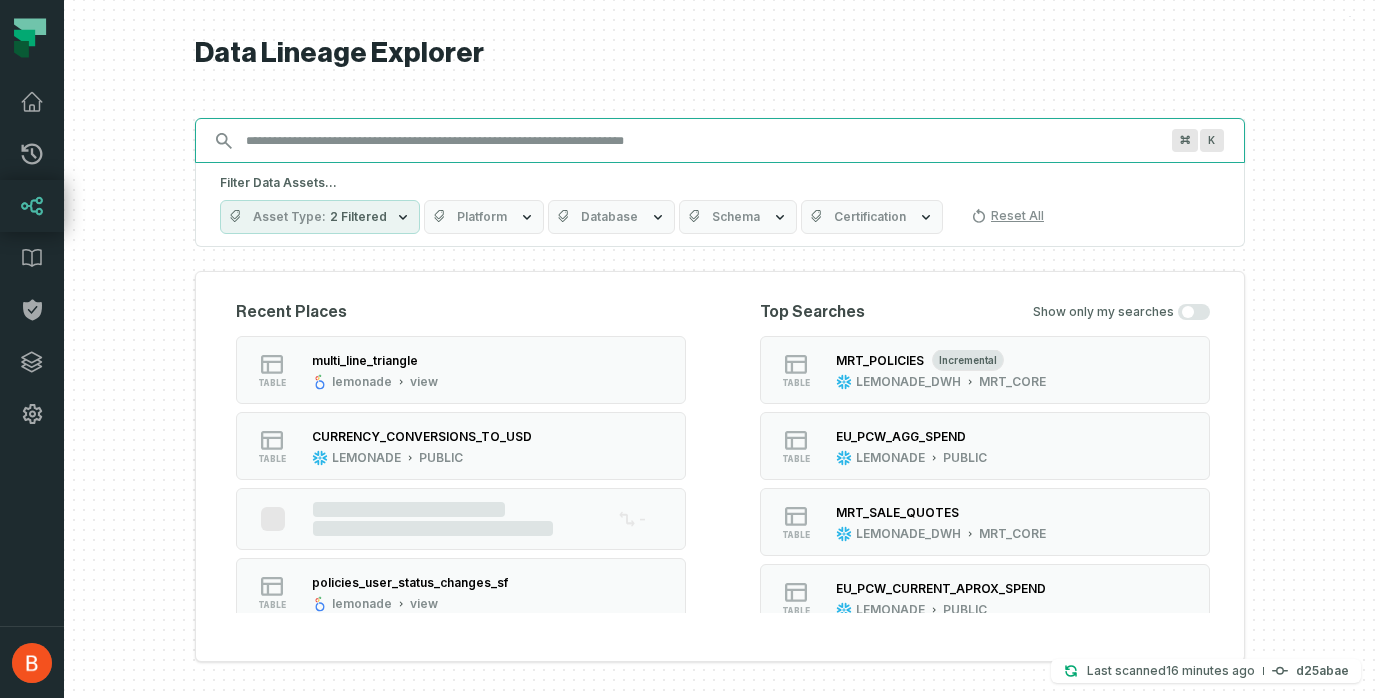 click on "Discovery Provider cmdk menu" at bounding box center [702, 141] 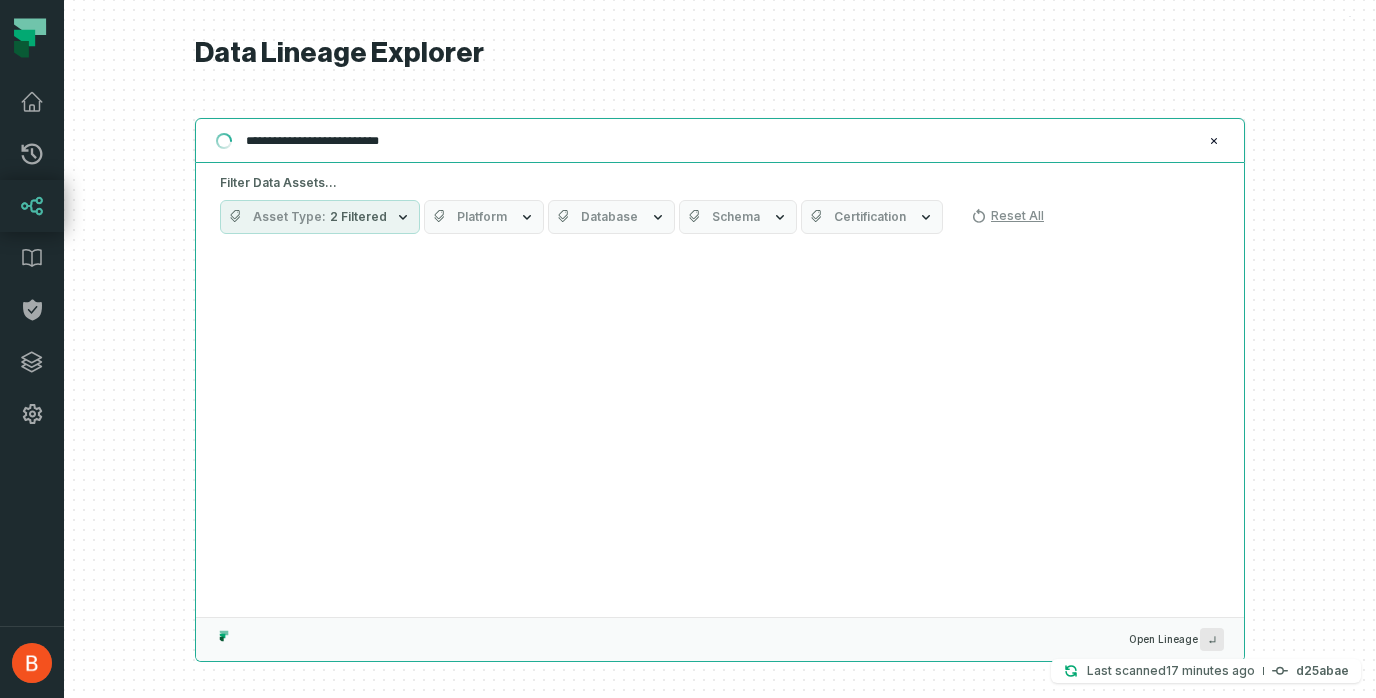 click on "**********" at bounding box center [718, 141] 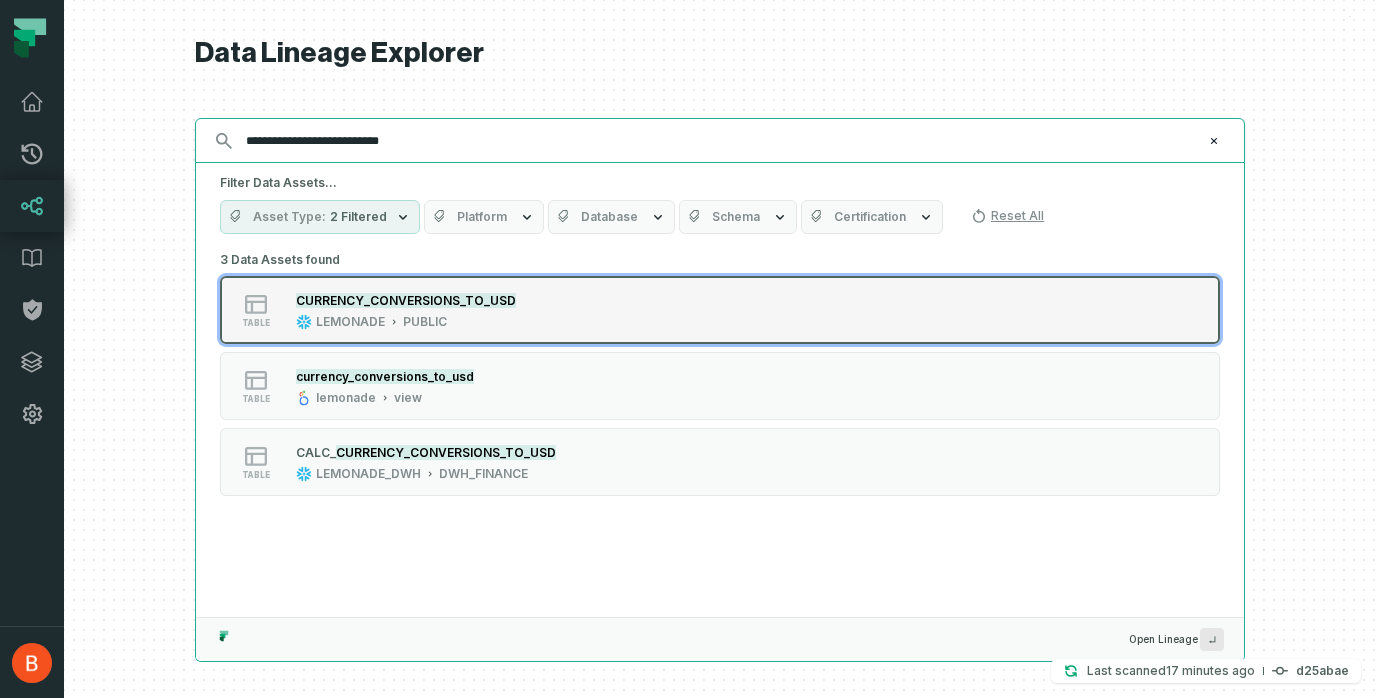 type on "**********" 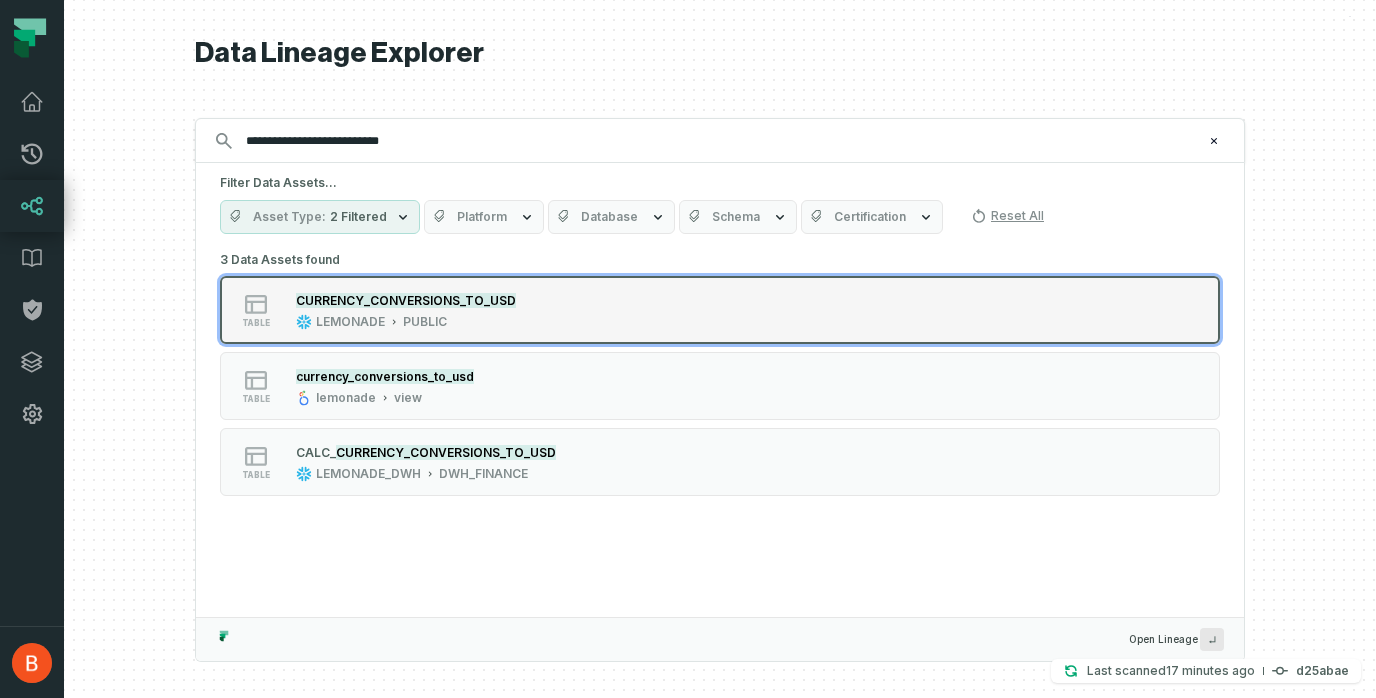 click on "table CURRENCY_CONVERSIONS_TO_USD LEMONADE PUBLIC" at bounding box center (720, 310) 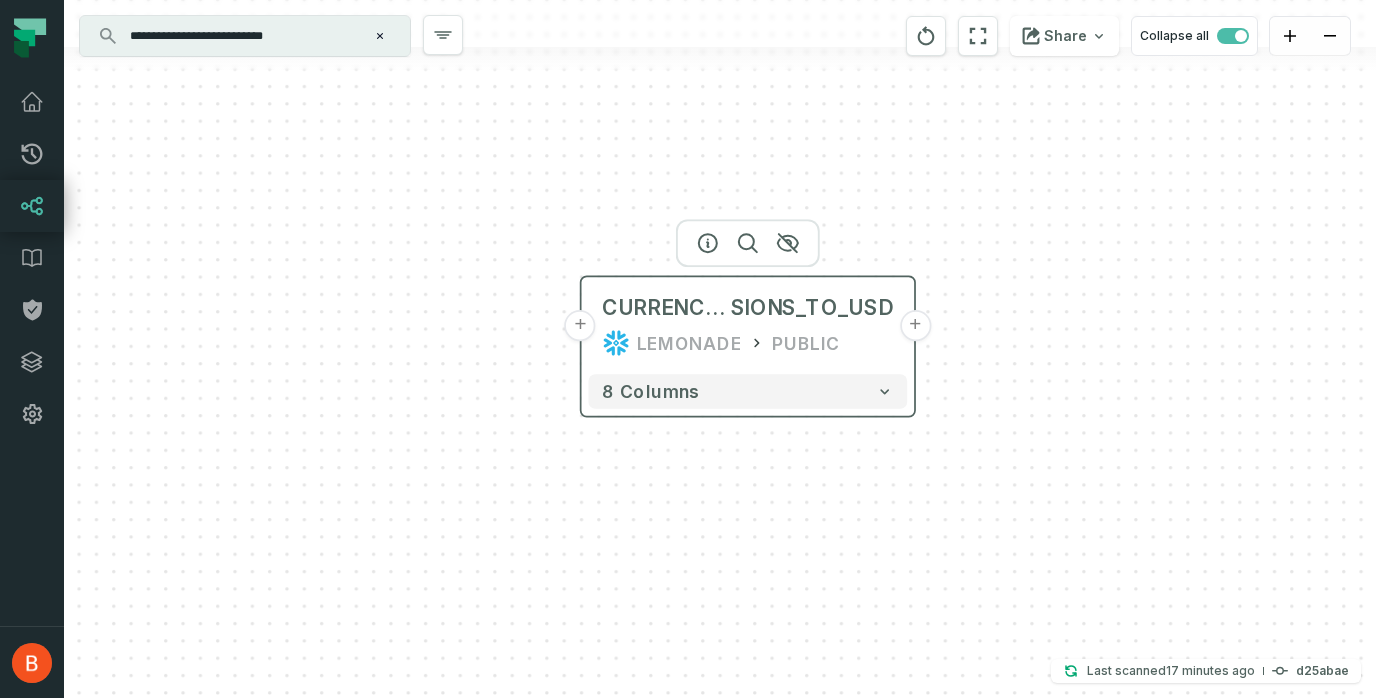 click on "+" at bounding box center [915, 325] 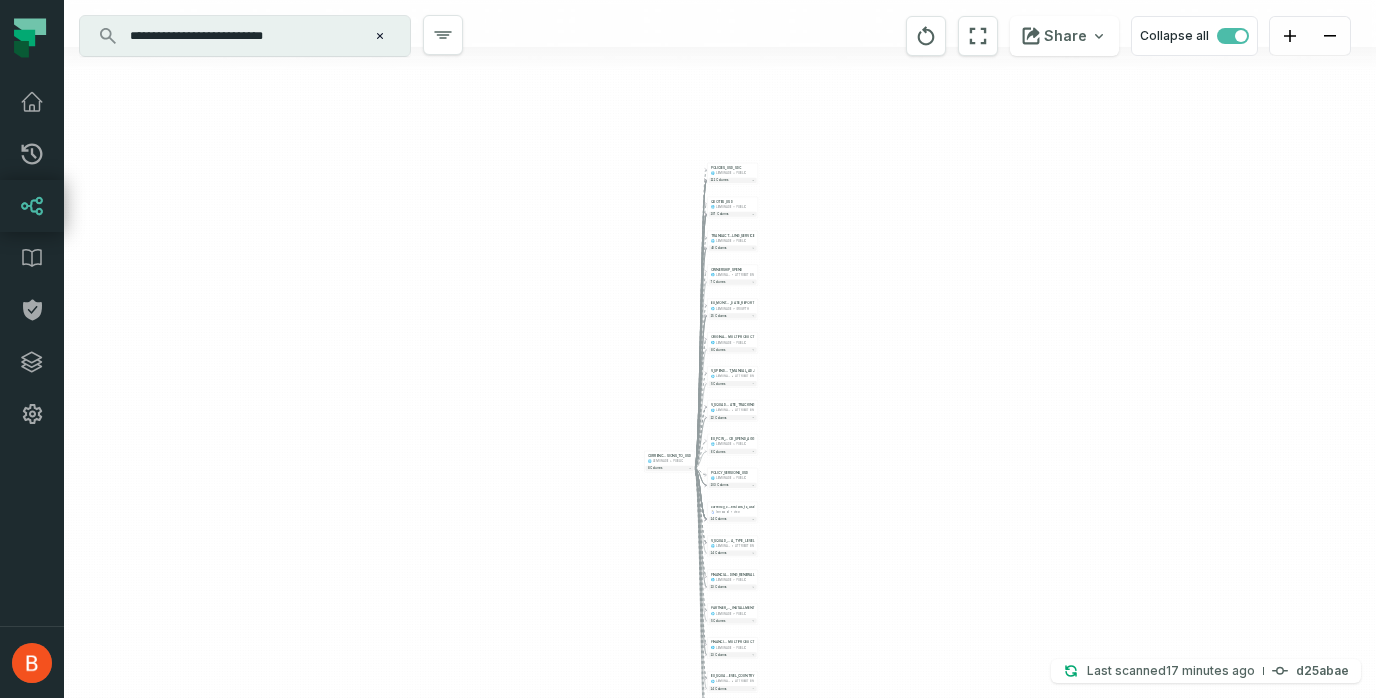 drag, startPoint x: 983, startPoint y: 417, endPoint x: 901, endPoint y: 528, distance: 138.00362 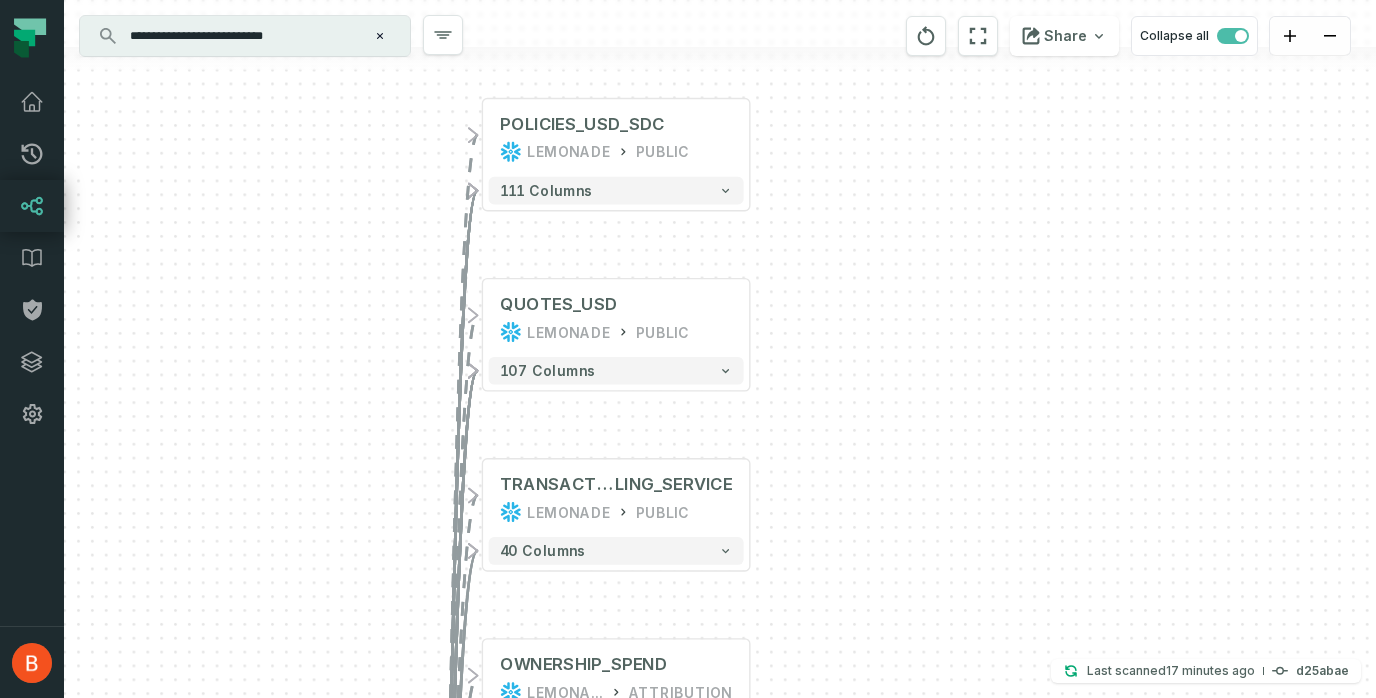 drag, startPoint x: 769, startPoint y: 230, endPoint x: 854, endPoint y: 189, distance: 94.371605 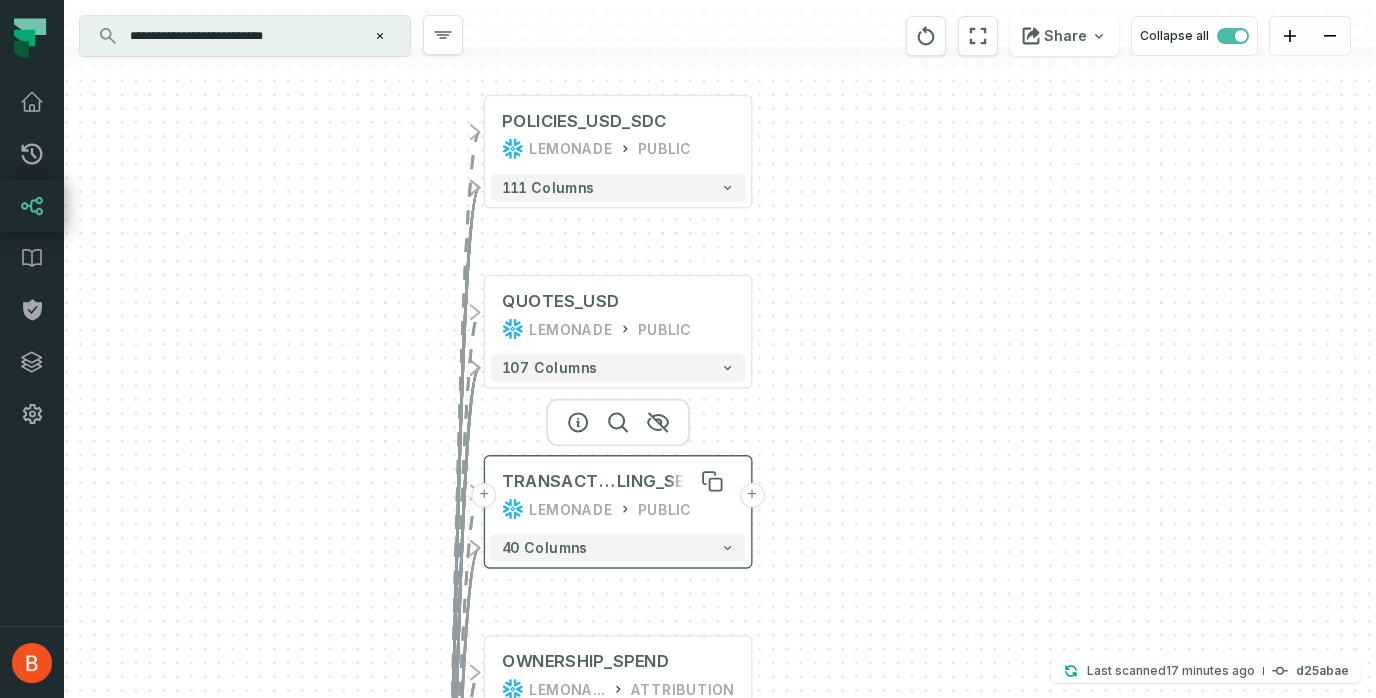 click on "TRANSACTIONS_USD_BIL" at bounding box center (559, 481) 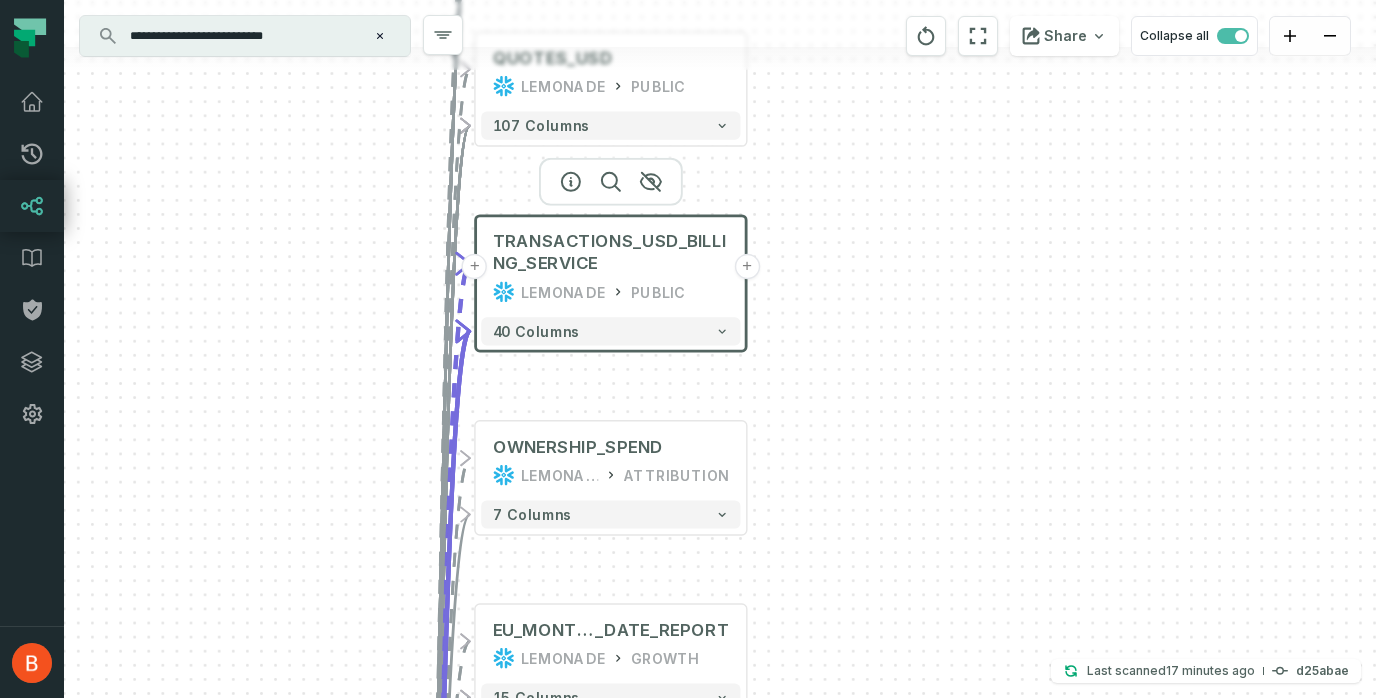 drag, startPoint x: 937, startPoint y: 528, endPoint x: 936, endPoint y: 280, distance: 248.00201 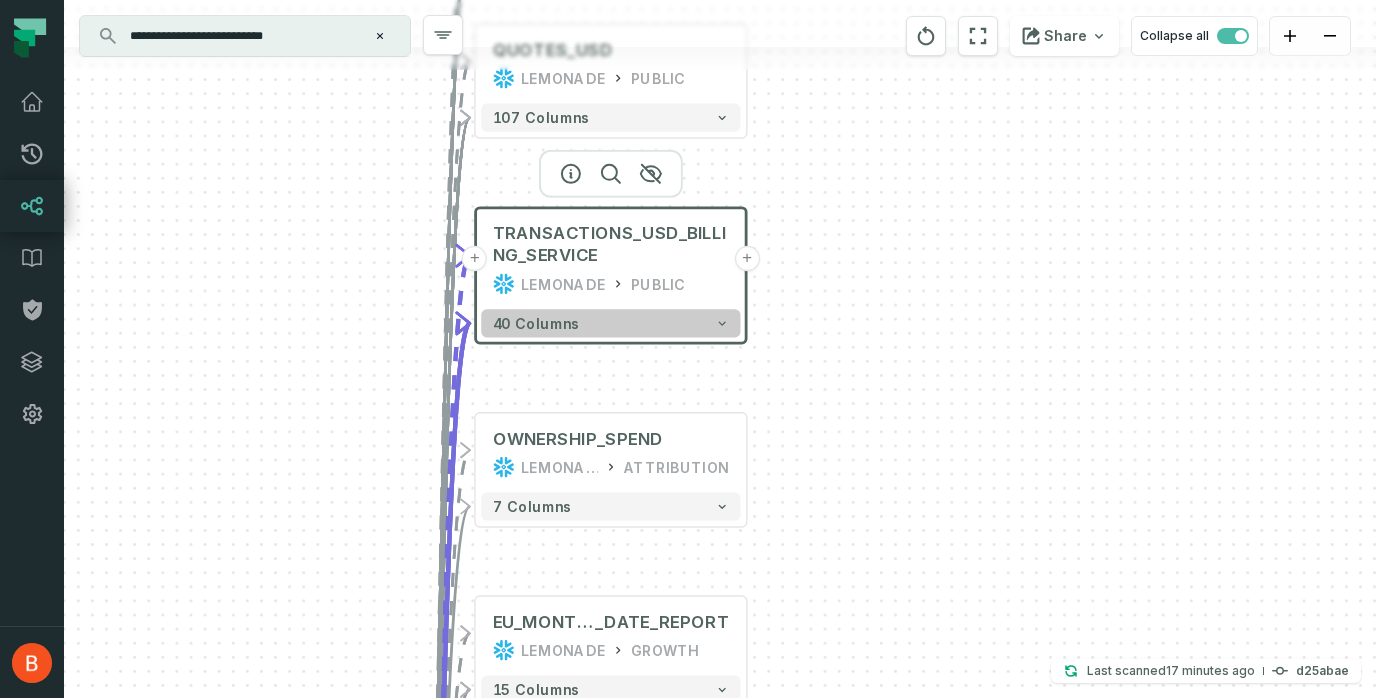 click on "40 columns" at bounding box center (610, 323) 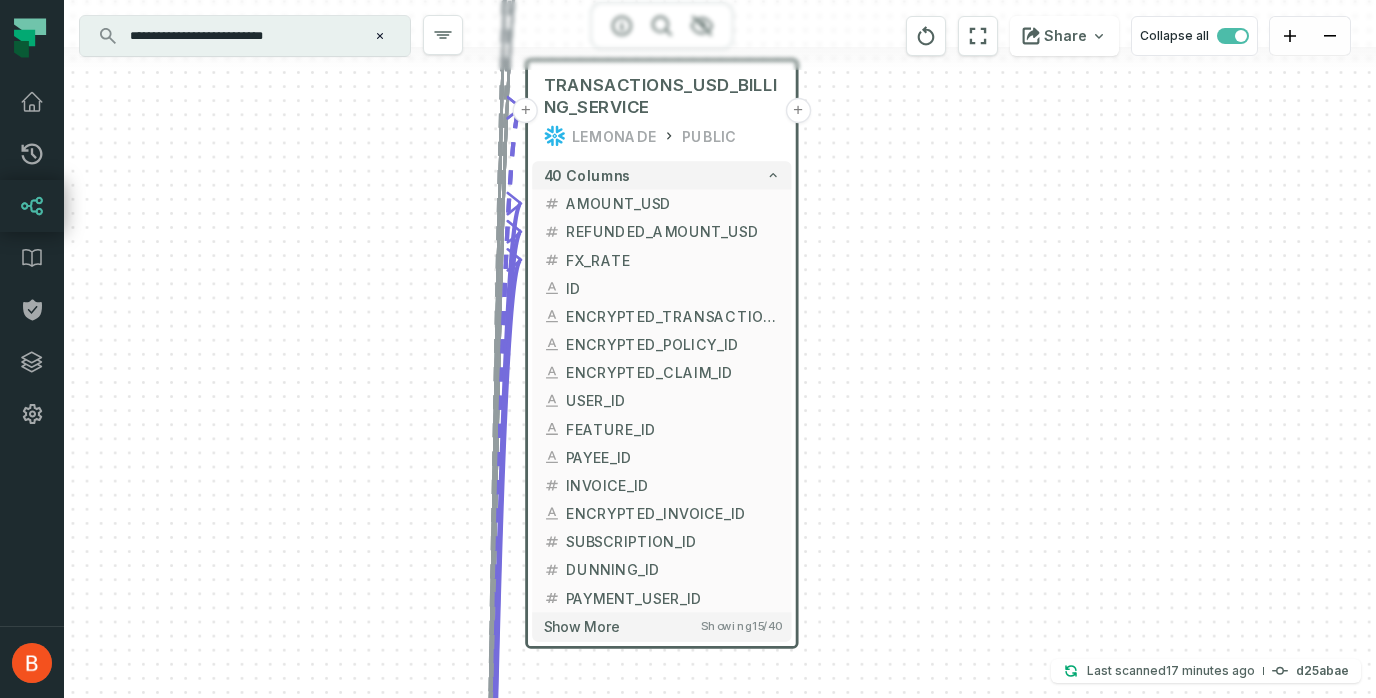 drag, startPoint x: 814, startPoint y: 417, endPoint x: 865, endPoint y: 270, distance: 155.59563 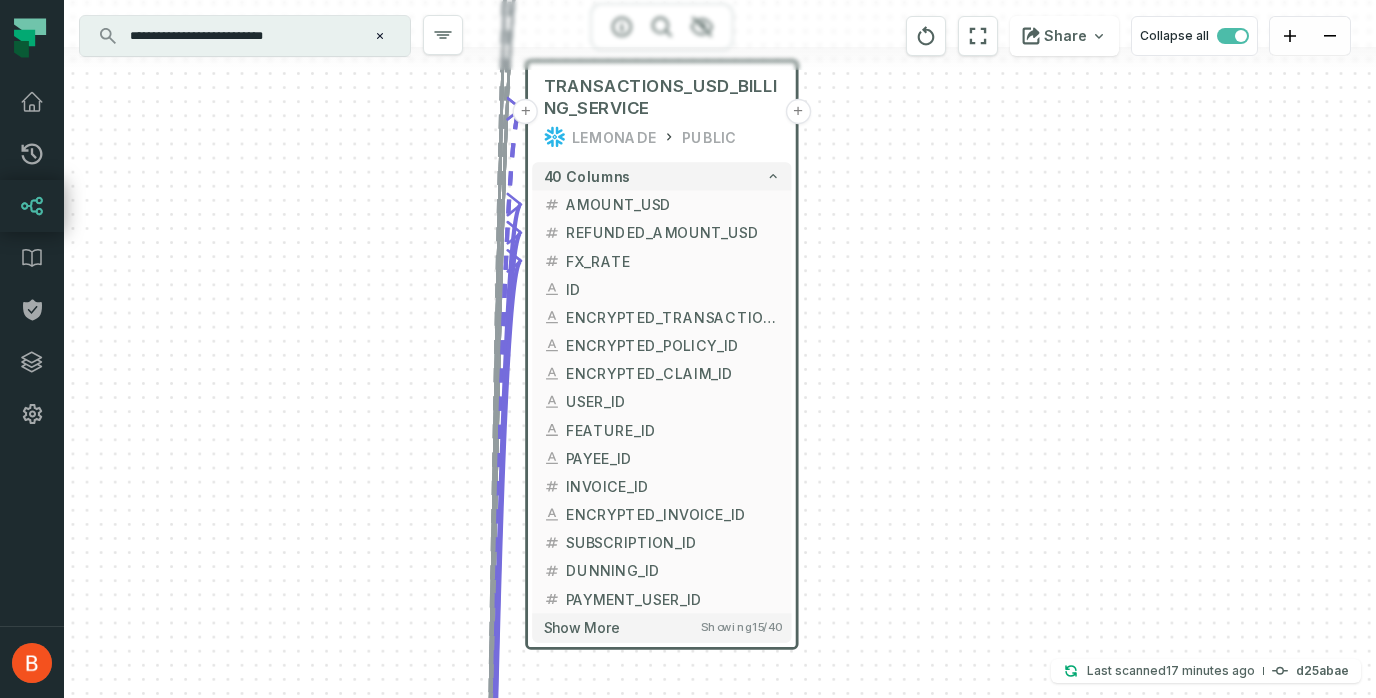 drag, startPoint x: 445, startPoint y: 520, endPoint x: 445, endPoint y: 111, distance: 409 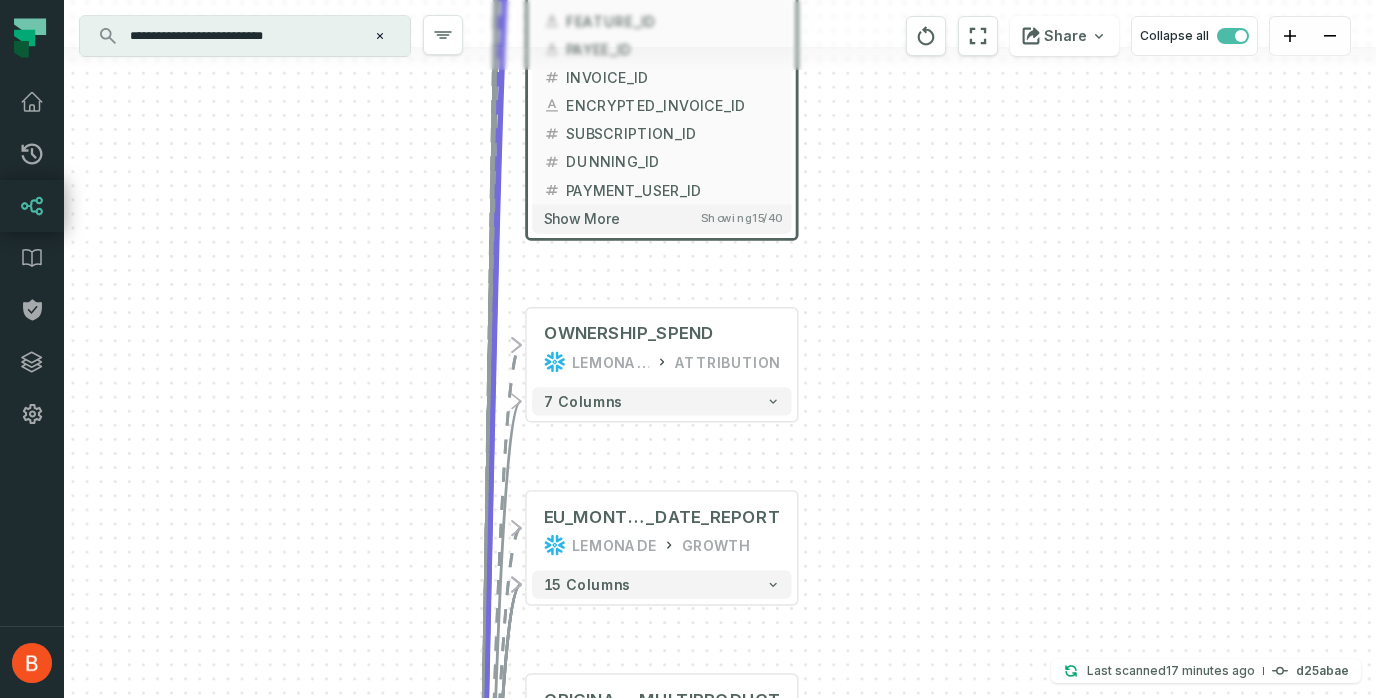 drag, startPoint x: 413, startPoint y: 528, endPoint x: 413, endPoint y: 122, distance: 406 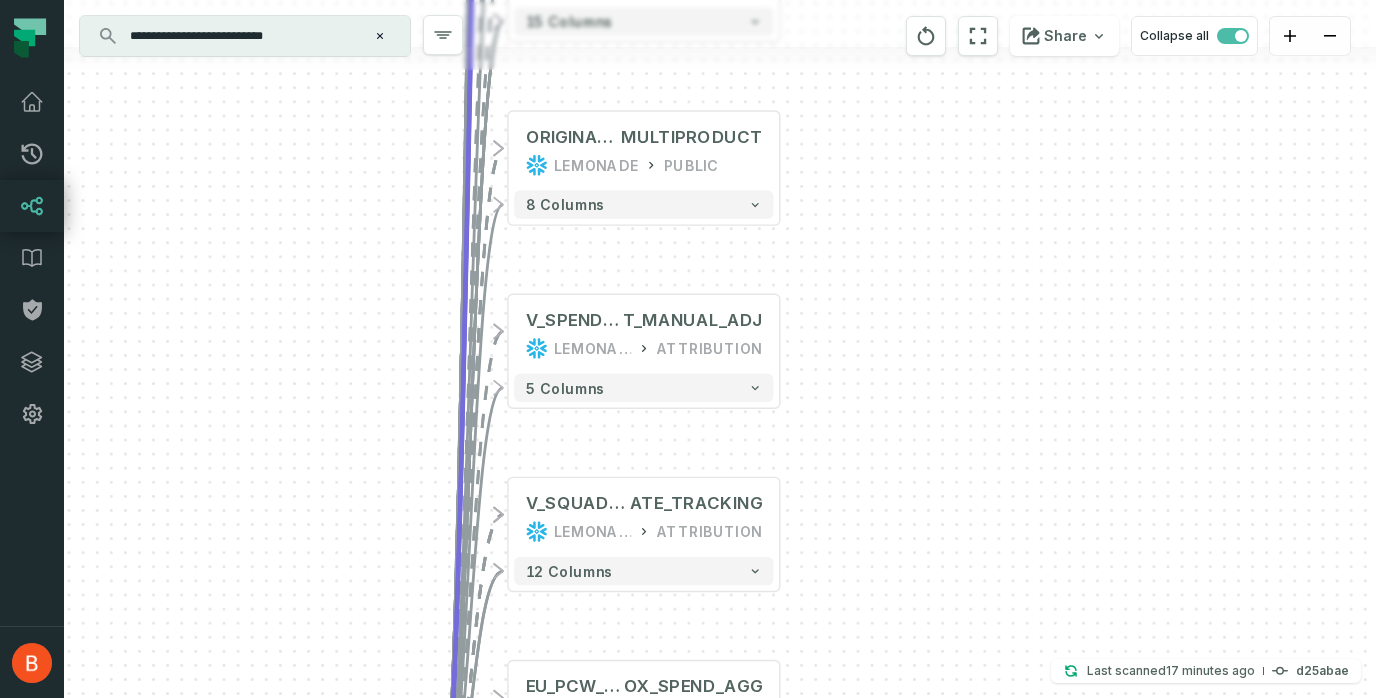 drag, startPoint x: 397, startPoint y: 490, endPoint x: 379, endPoint y: 332, distance: 159.02202 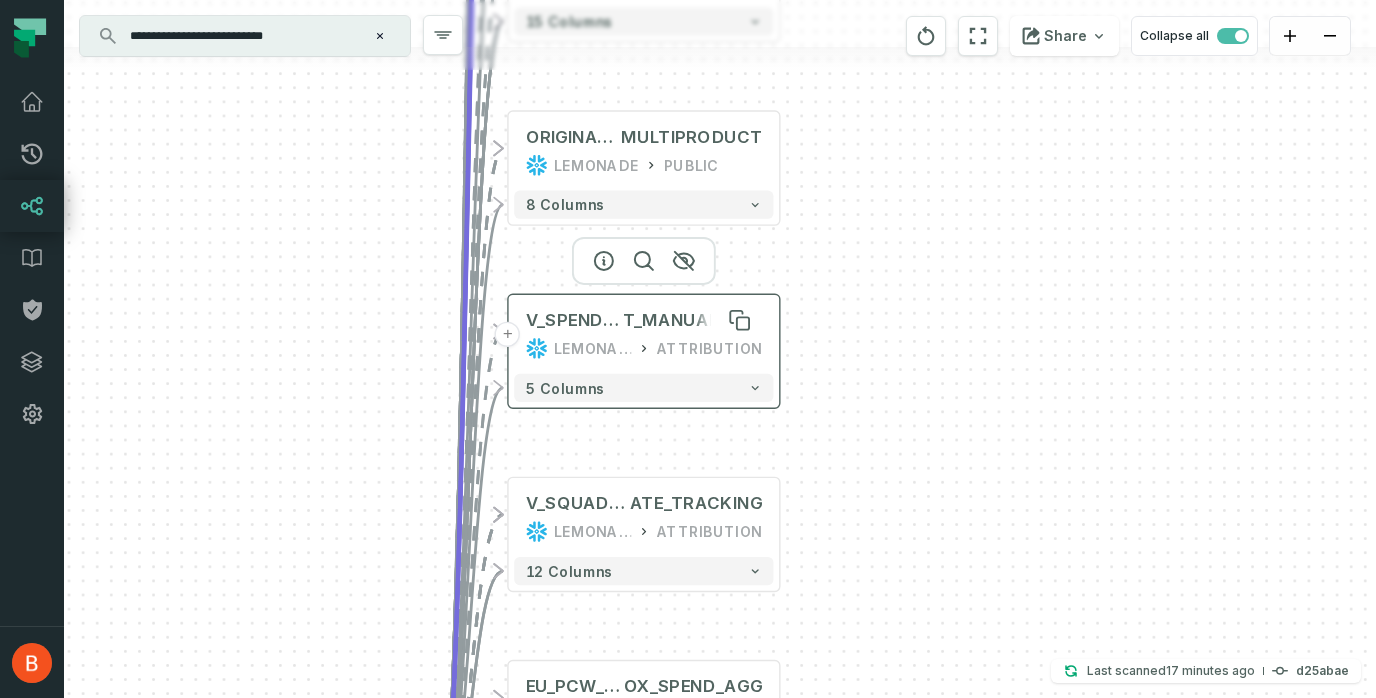 click on "T_MANUAL_ADJ" at bounding box center [692, 320] 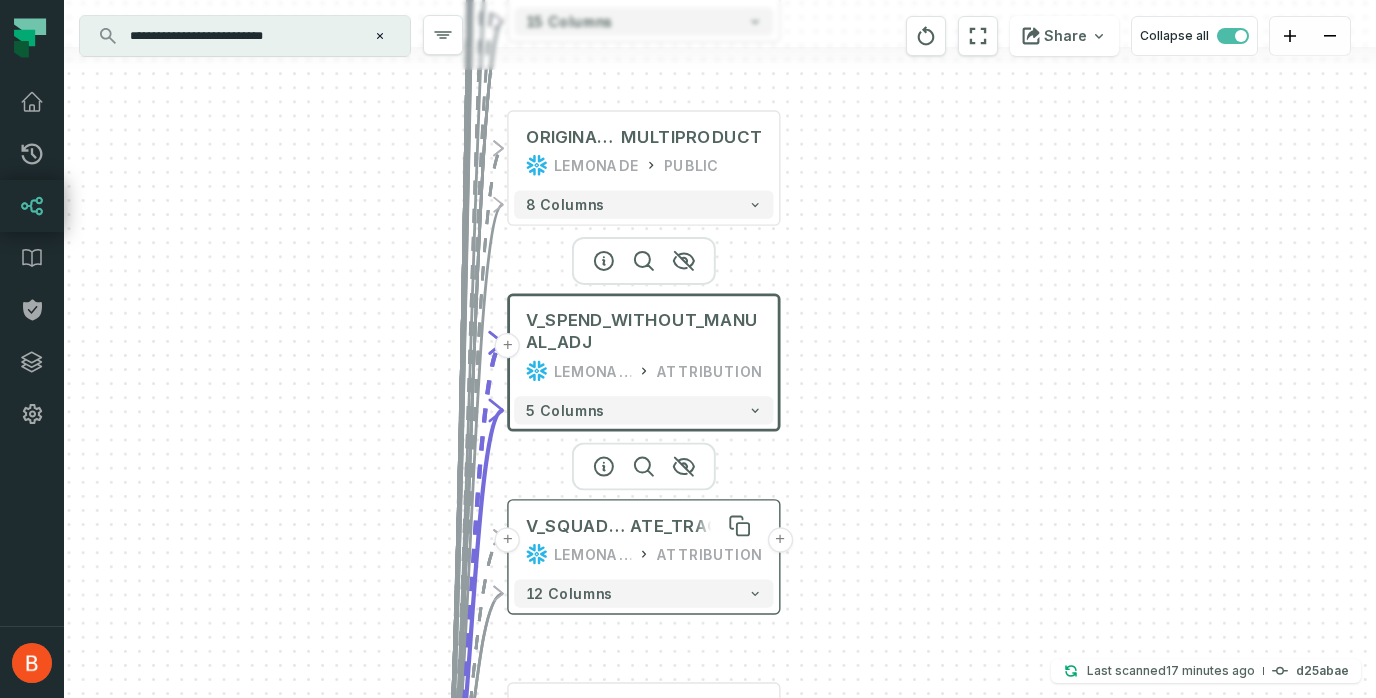 click on "ATE_TRACKING" at bounding box center (696, 526) 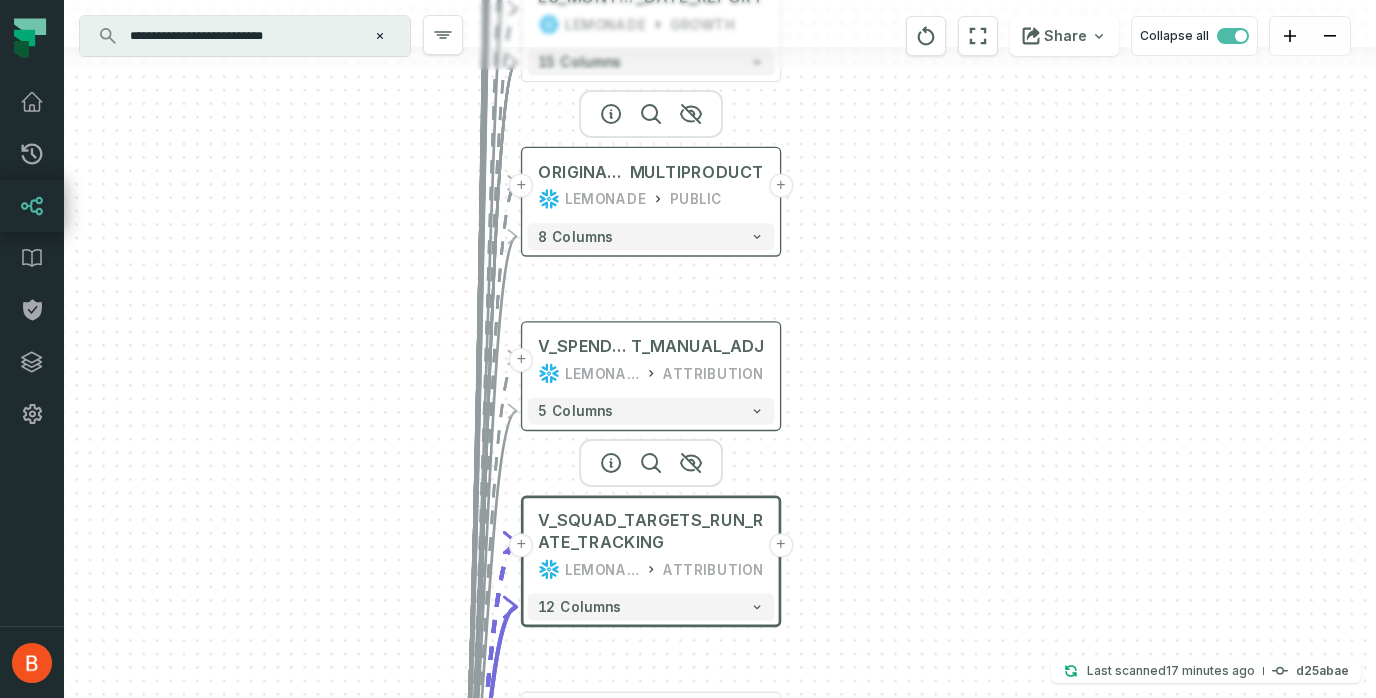 click on "ORIGINAL_ANNUAL_PREMIUM_ MULTIPRODUCT LEMONADE PUBLIC" at bounding box center (651, 185) 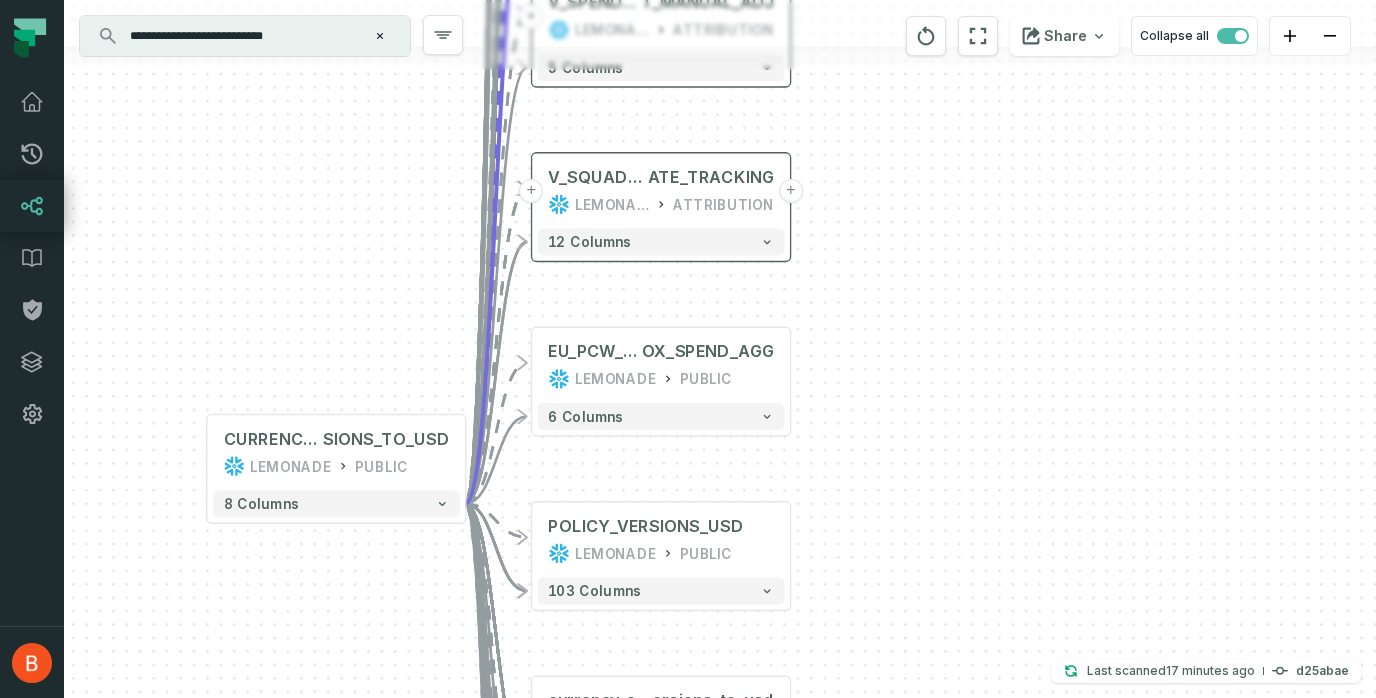 drag, startPoint x: 843, startPoint y: 441, endPoint x: 853, endPoint y: 76, distance: 365.13696 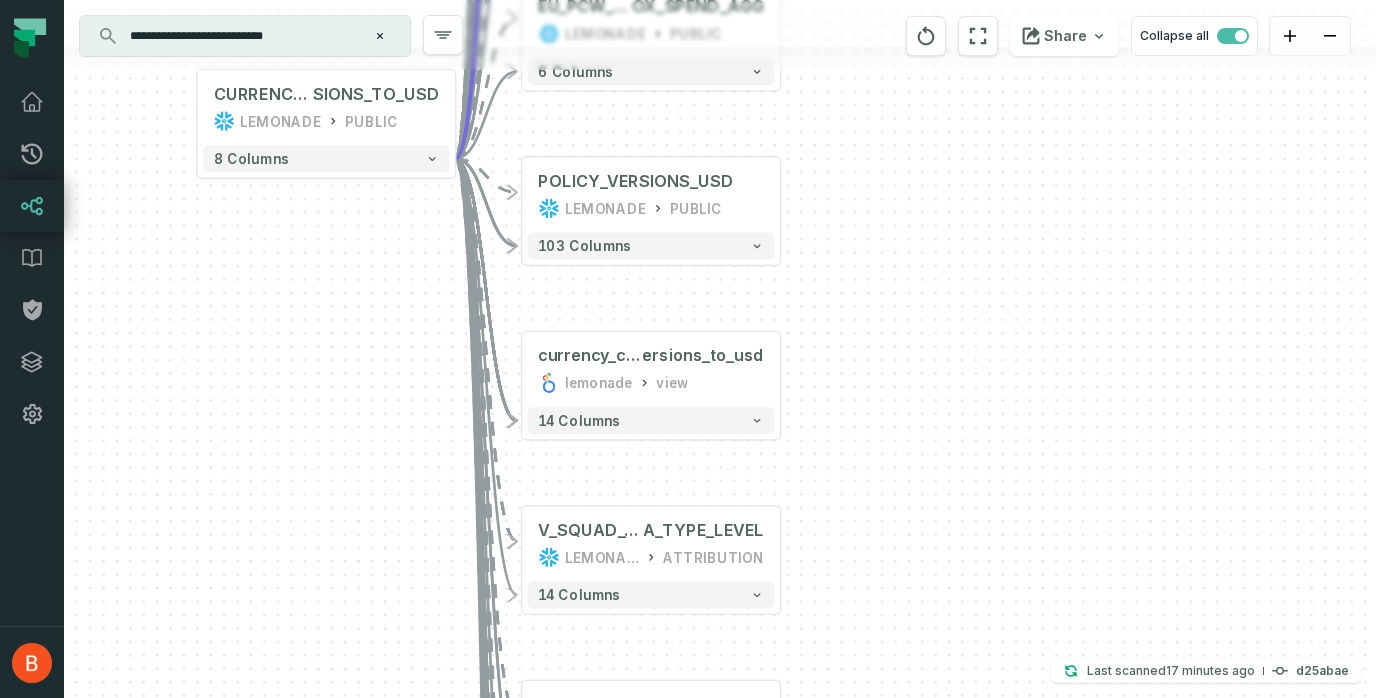 drag, startPoint x: 841, startPoint y: 503, endPoint x: 830, endPoint y: 159, distance: 344.17584 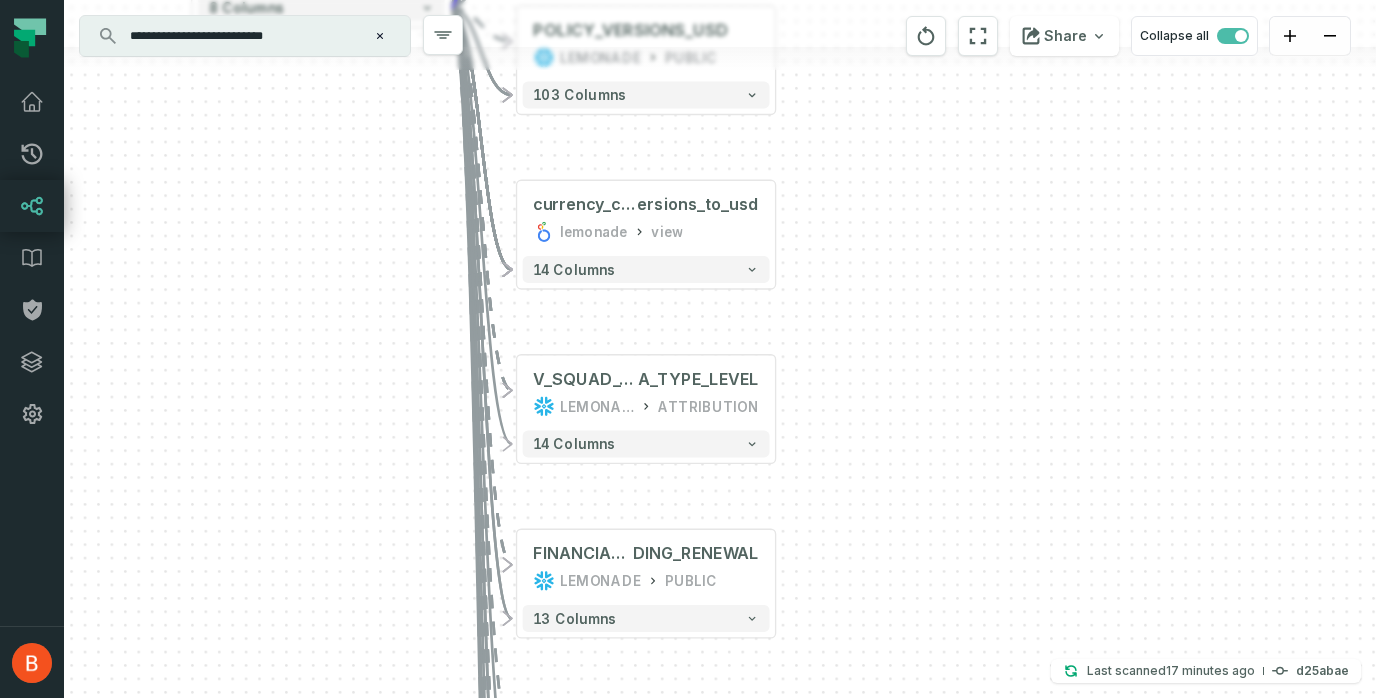 drag, startPoint x: 867, startPoint y: 357, endPoint x: 863, endPoint y: 205, distance: 152.05263 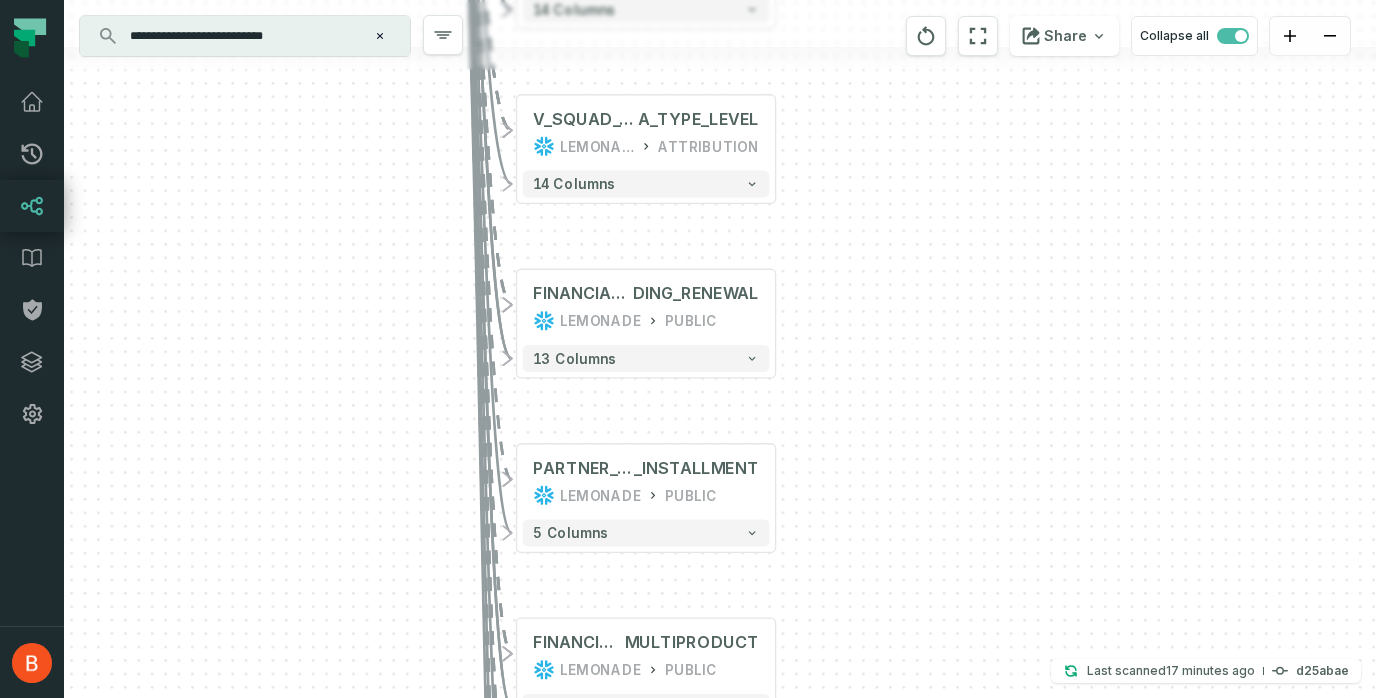 drag, startPoint x: 866, startPoint y: 465, endPoint x: 863, endPoint y: 190, distance: 275.01636 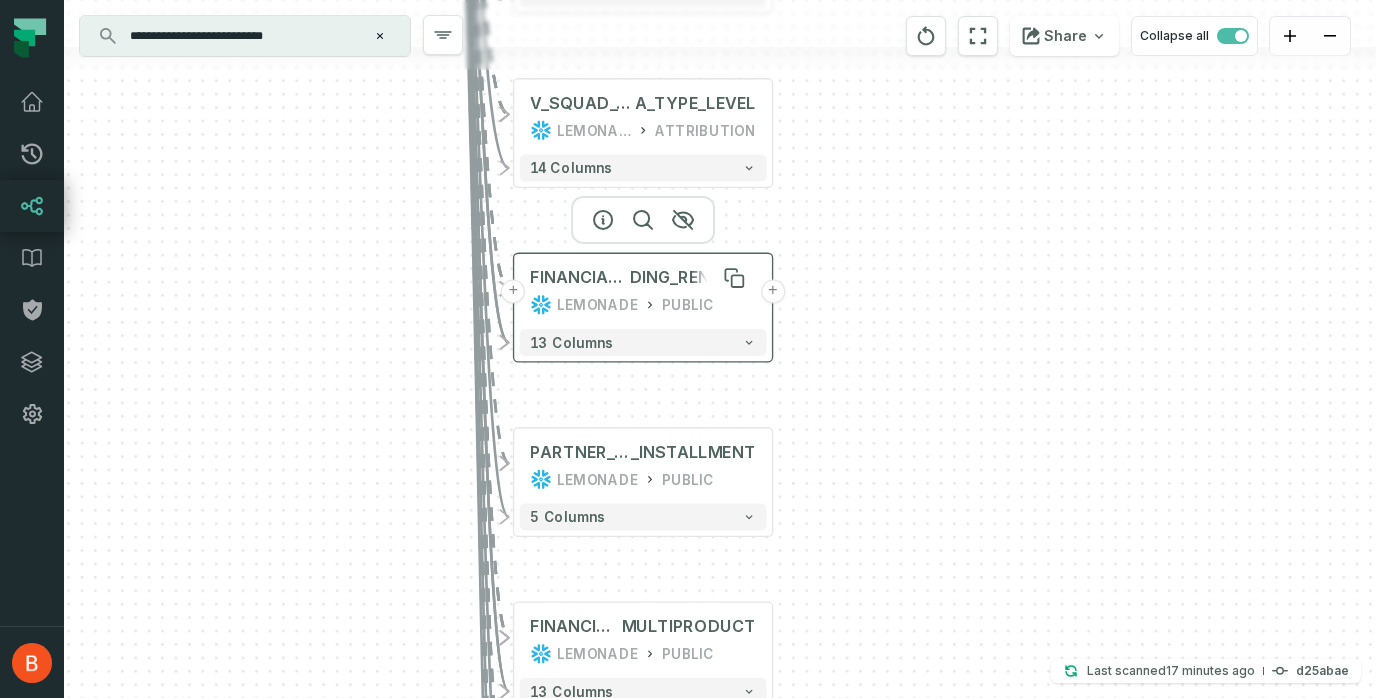 click on "DING_RENEWAL" at bounding box center [693, 277] 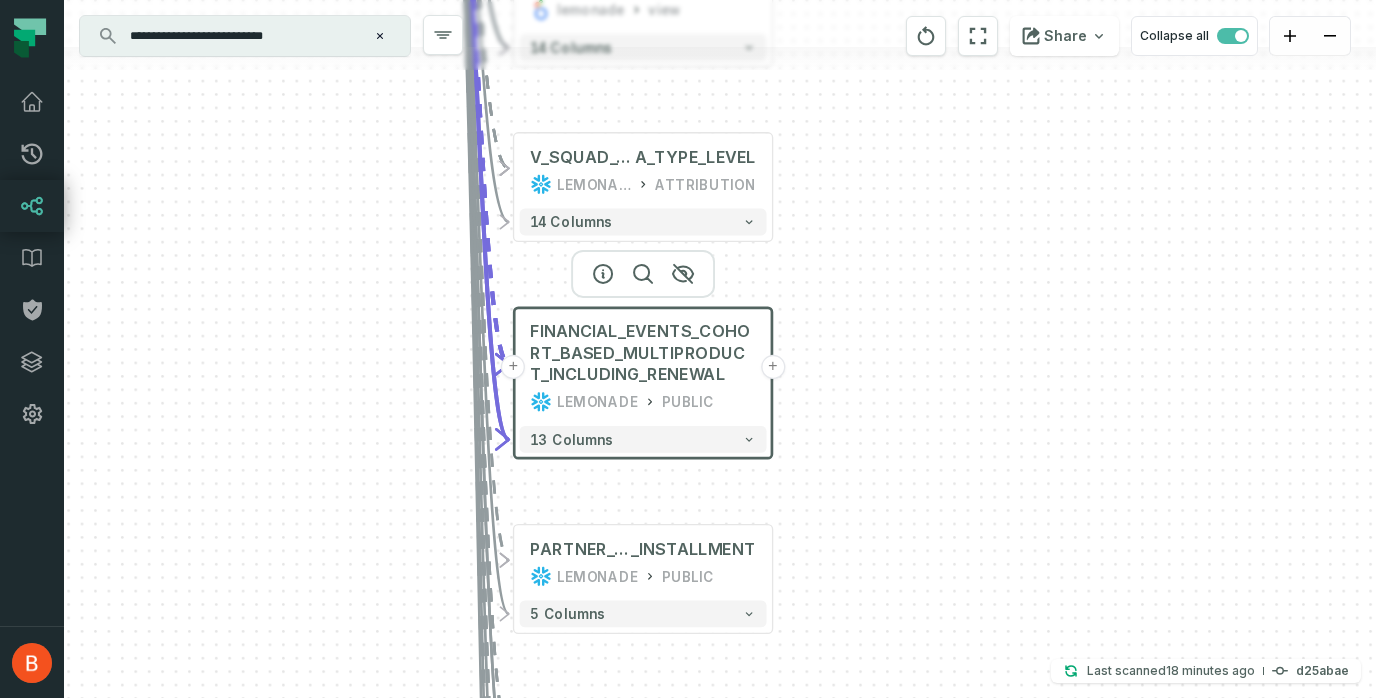 drag, startPoint x: 267, startPoint y: 209, endPoint x: 278, endPoint y: 615, distance: 406.149 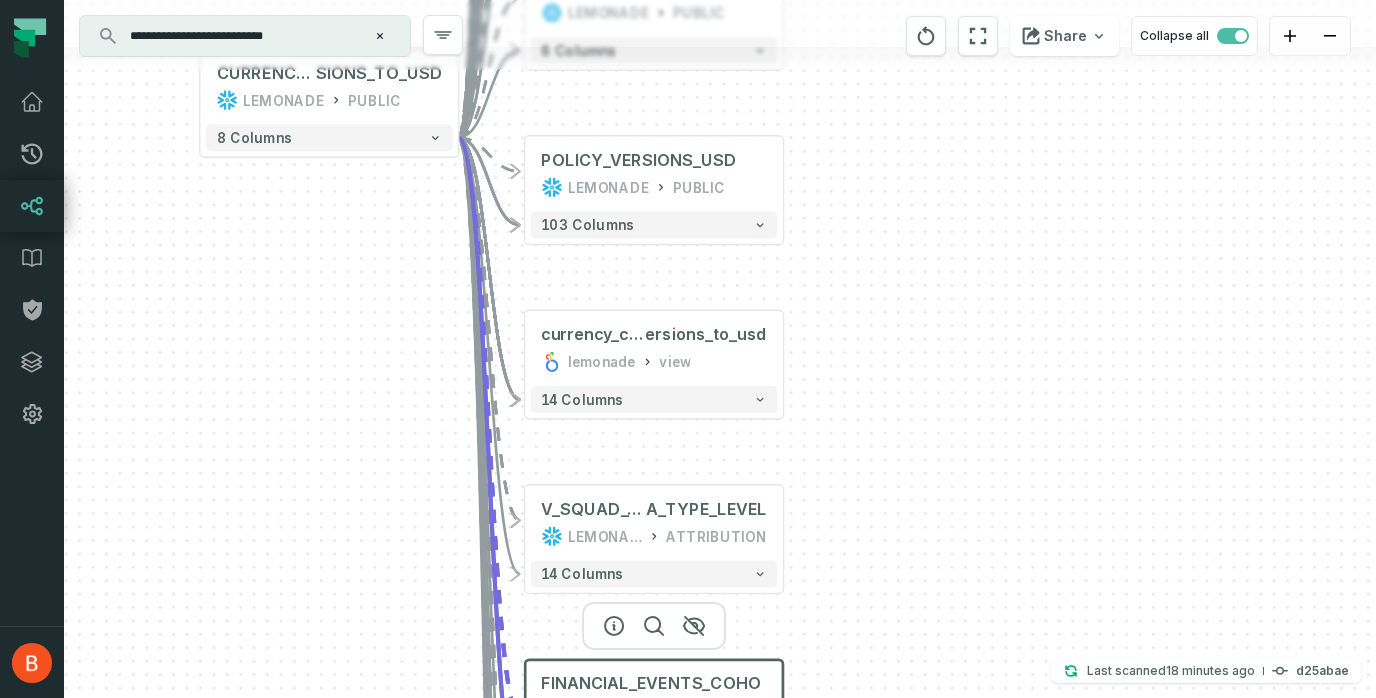click on "+ POLICIES_USD_SDC LEMONADE PUBLIC + 111 columns + QUOTES_USD LEMONADE PUBLIC + 107 columns + TRANSACTIONS_USD_BILLING_SERVICE LEMONADE PUBLIC + 40 columns + AMOUNT_USD + + REFUNDED_AMOUNT_USD + + FX_RATE + + ID + + ENCRYPTED_TRANSACTION_ID + + ENCRYPTED_POLICY_ID + + ENCRYPTED_CLAIM_ID + + USER_ID + + FEATURE_ID + + PAYEE_ID + + INVOICE_ID + + ENCRYPTED_INVOICE_ID + + SUBSCRIPTION_ID + + DUNNING_ID + + PAYMENT_USER_ID + Show more Showing 15 / 40 + OWNERSHIP_SPEND LEMONADE ATTRIBUTION + 7 columns + EU_MONTH_TO _DATE_REPORT LEMONADE GROWTH 15 columns + ORIGINAL_ANNUAL_PREMIUM_ MULTIPRODUCT LEMONADE PUBLIC + 8 columns + V_SPEND_WITHOU T_MANUAL_ADJ LEMONADE ATTRIBUTION 5 columns + V_SQUAD_TARGETS_RUN_R ATE_TRACKING LEMONADE ATTRIBUTION + 12 columns + EU_PCW_CURRENT_APR OX_SPEND_AGG LEMONADE PUBLIC 6 columns + POLICY_VERSIONS_USD LEMONADE PUBLIC + 103 columns + currency_conv ersions_to_usd lemonade view + 14 columns + V_SQUAD_TARGETS_RUN_RATE_TRACKING_MEDI A_TYPE_LEVEL LEMONADE + + + +" at bounding box center (720, 349) 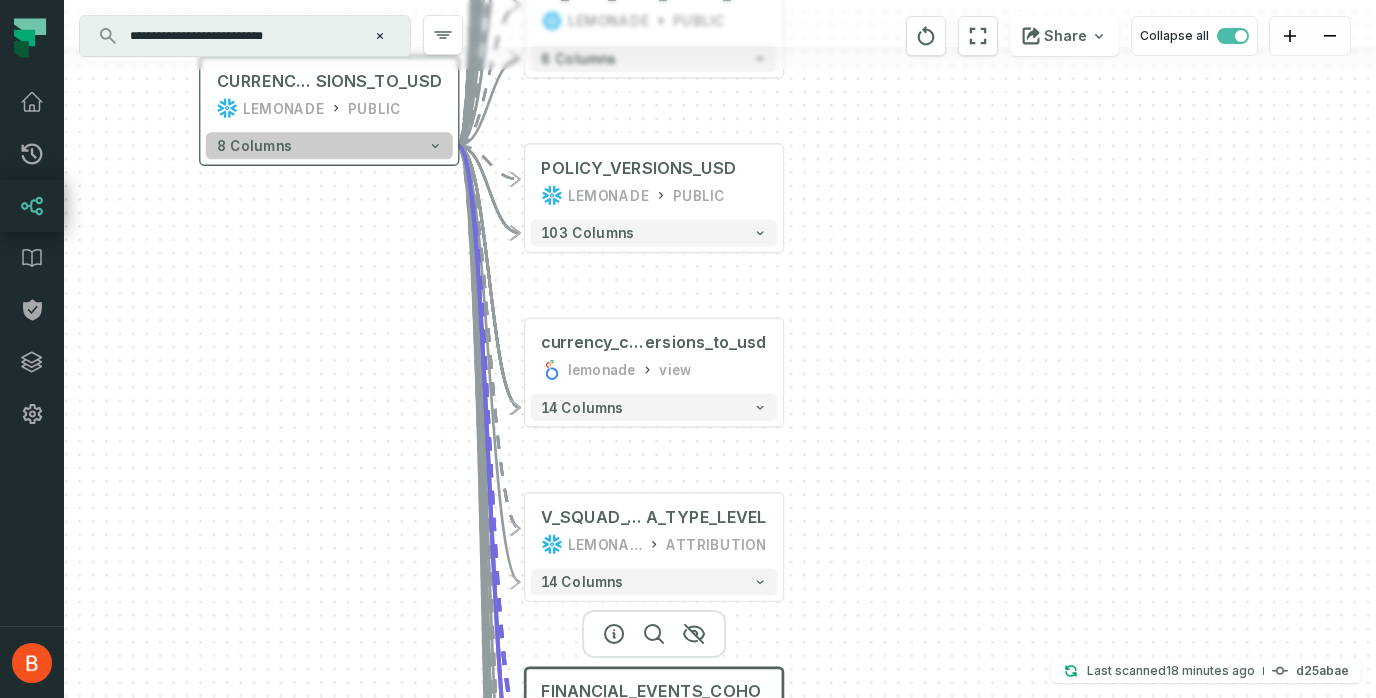 click on "8 columns" at bounding box center [329, 145] 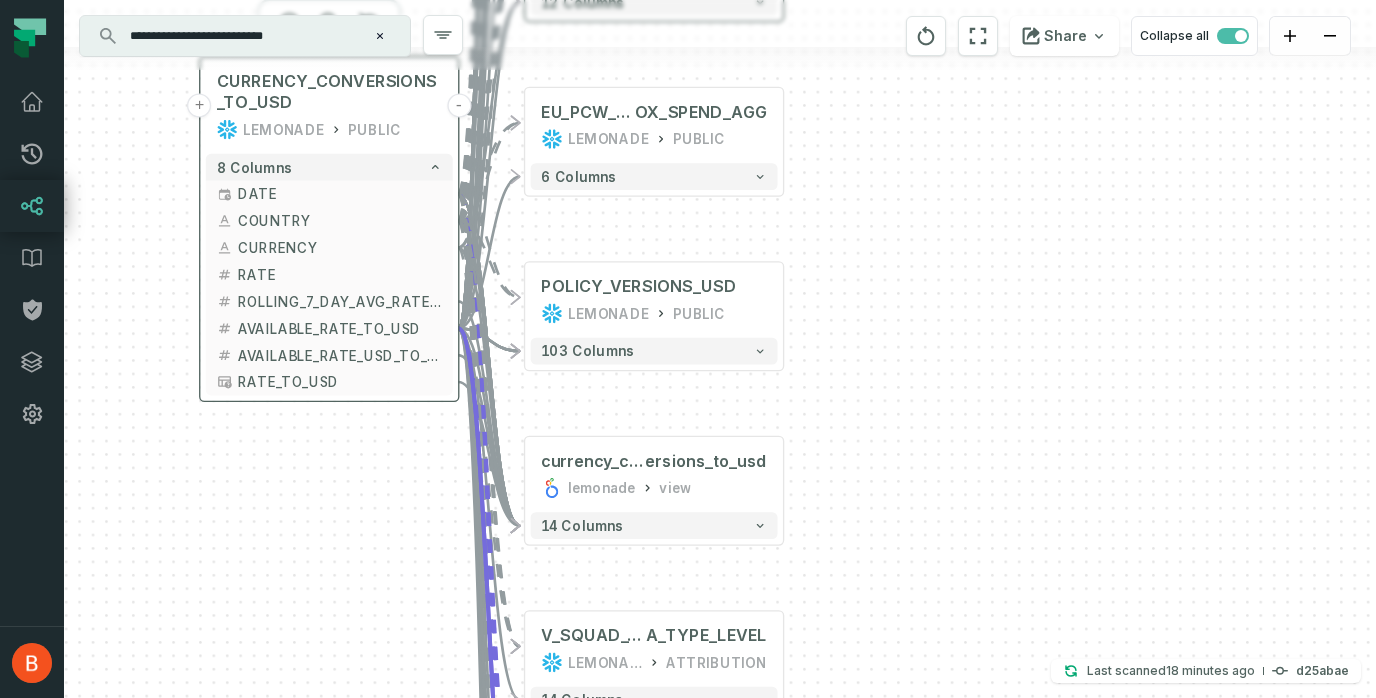 click on "-" at bounding box center [459, 105] 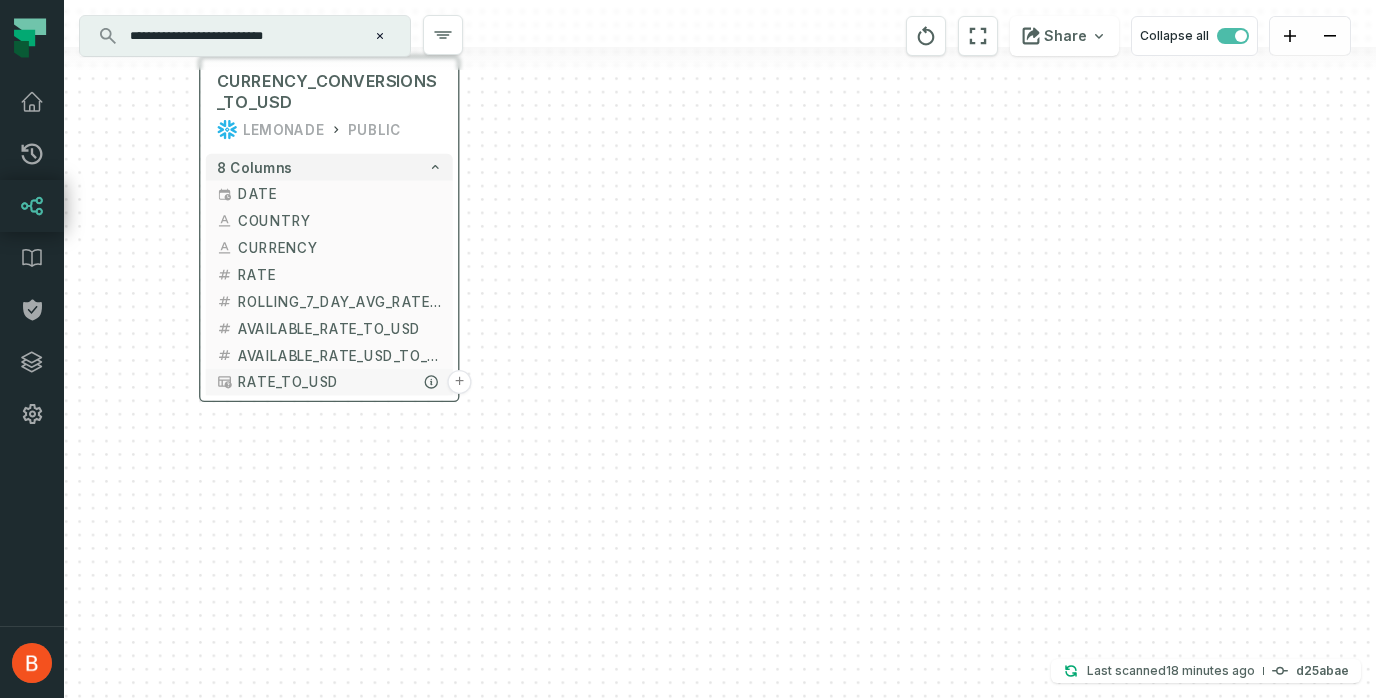 click on "+" at bounding box center [459, 382] 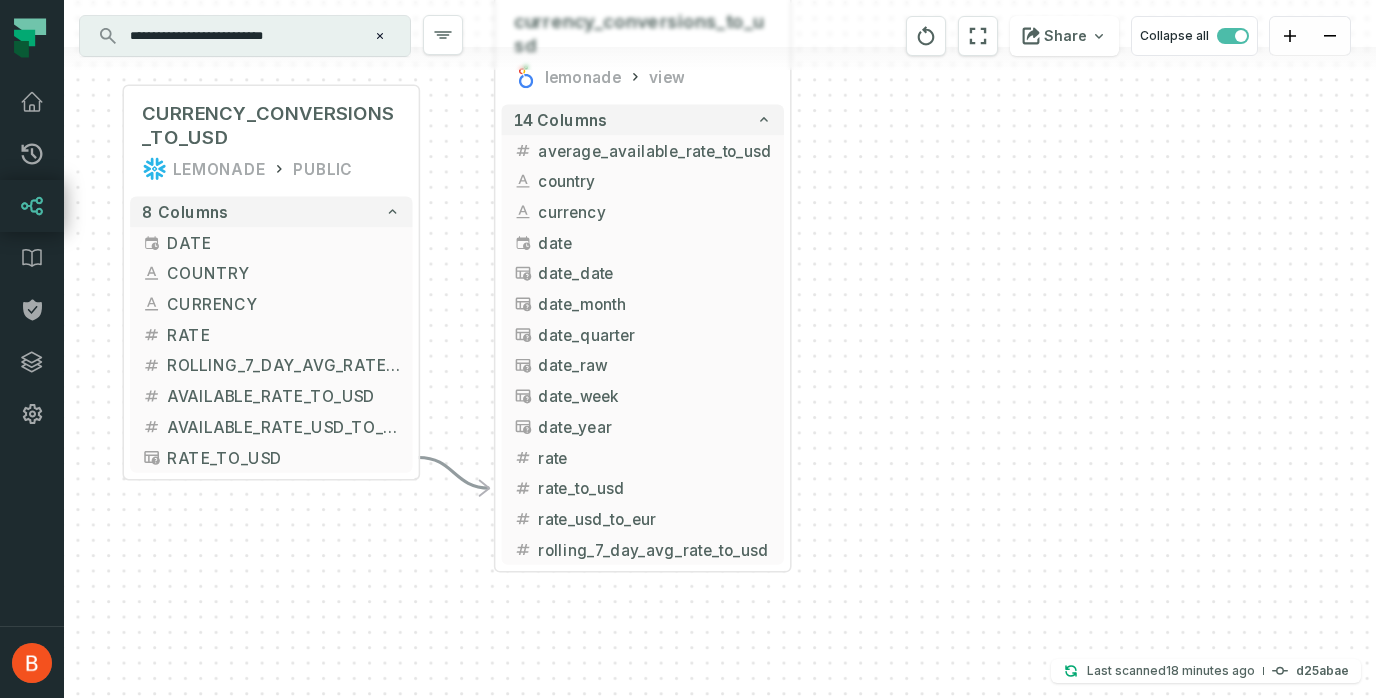 drag, startPoint x: 491, startPoint y: 383, endPoint x: 467, endPoint y: 64, distance: 319.90155 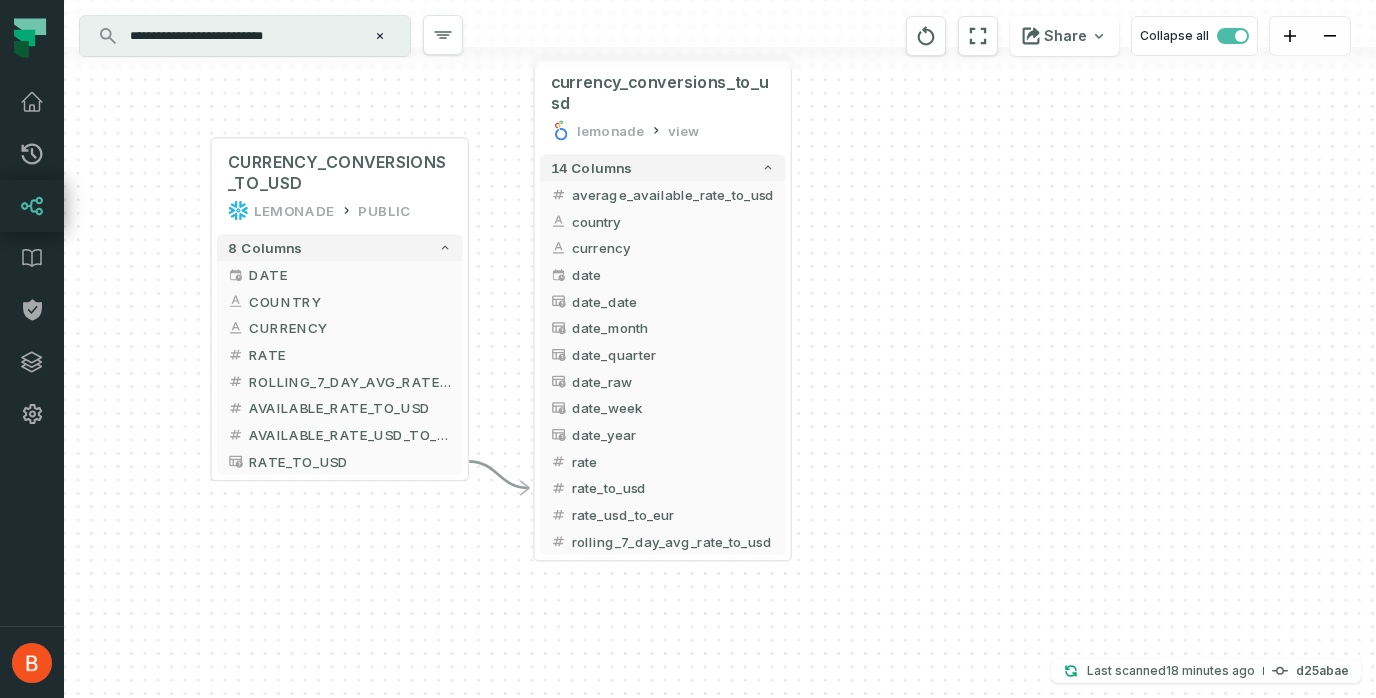 click on "+ currency_conversions_to_usd   lemonade view + 14 columns + average_available_rate_to_usd + country + currency date + date_date + date_month + date_quarter + date_raw + date_week + date_year + rate + - rate_to_usd + rate_usd_to_eur + + rolling_7_day_avg_rate_to_usd + CURRENCY_CONVERSIONS_TO_USD   LEMONADE PUBLIC + 8 columns + DATE + + COUNTRY + + CURRENCY + + RATE + ROLLING_7_DAY_AVG_RATE_TO_USD + + AVAILABLE_RATE_TO_USD + + AVAILABLE_RATE_USD_TO_EURO + RATE_TO_USD -" at bounding box center (720, 349) 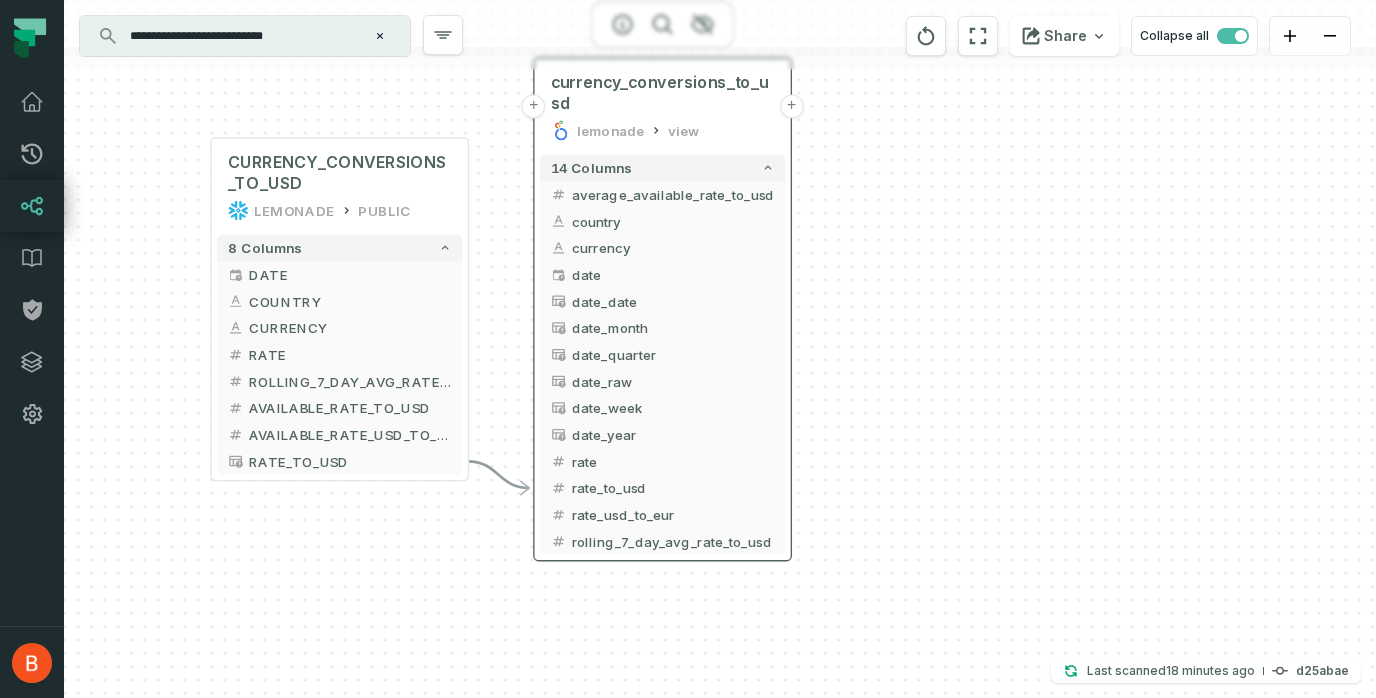 click on "+" at bounding box center [791, 106] 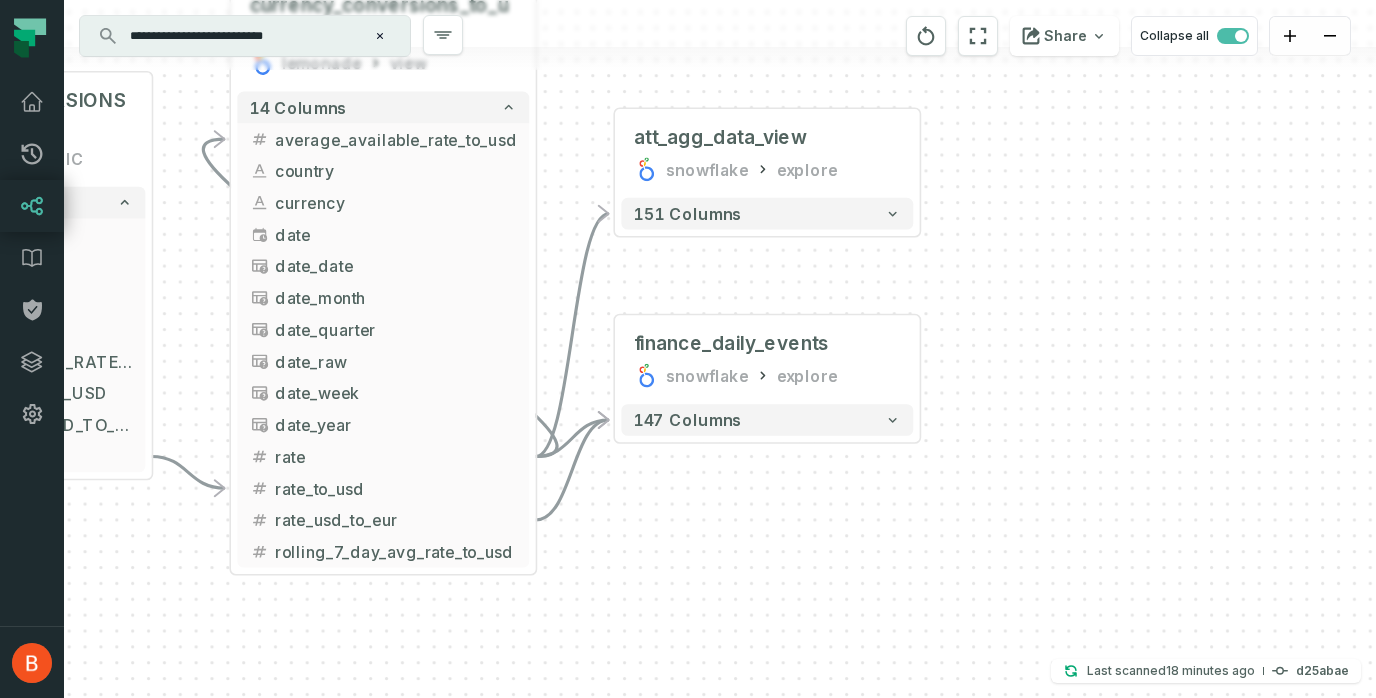 drag, startPoint x: 1013, startPoint y: 448, endPoint x: 1013, endPoint y: 314, distance: 134 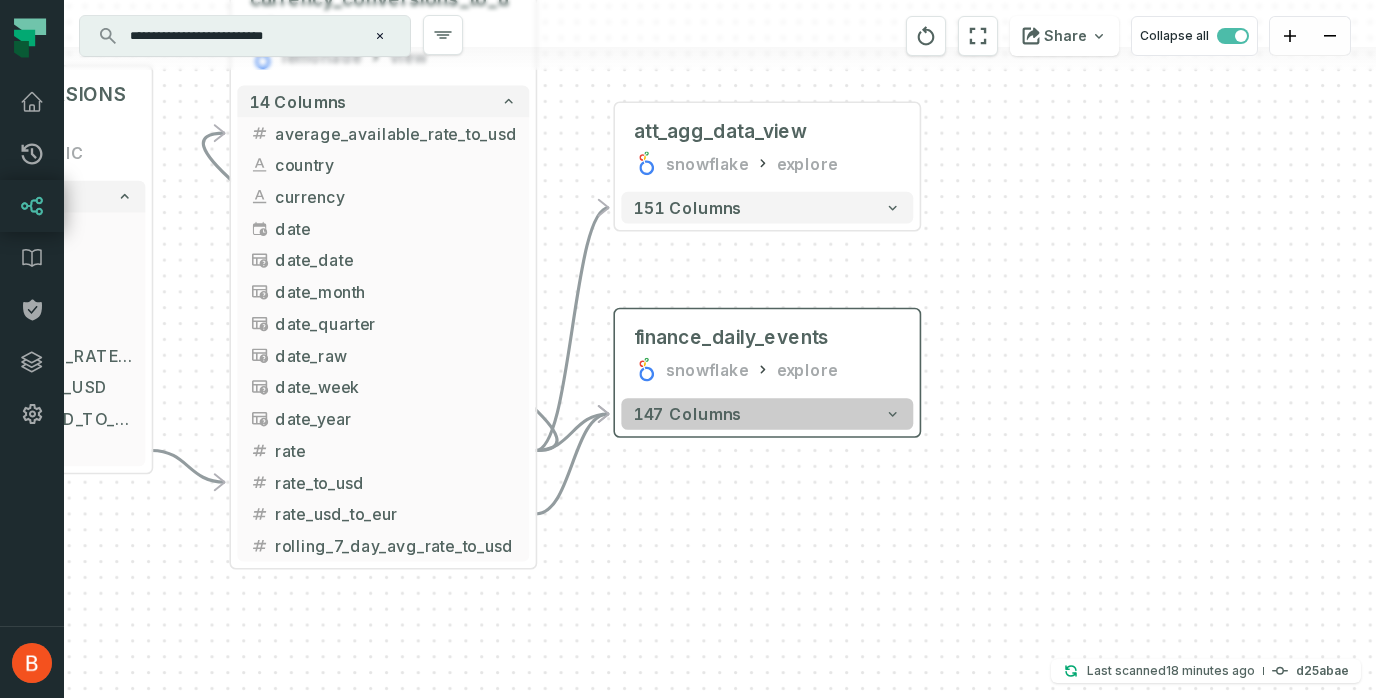 click on "147 columns" at bounding box center [767, 414] 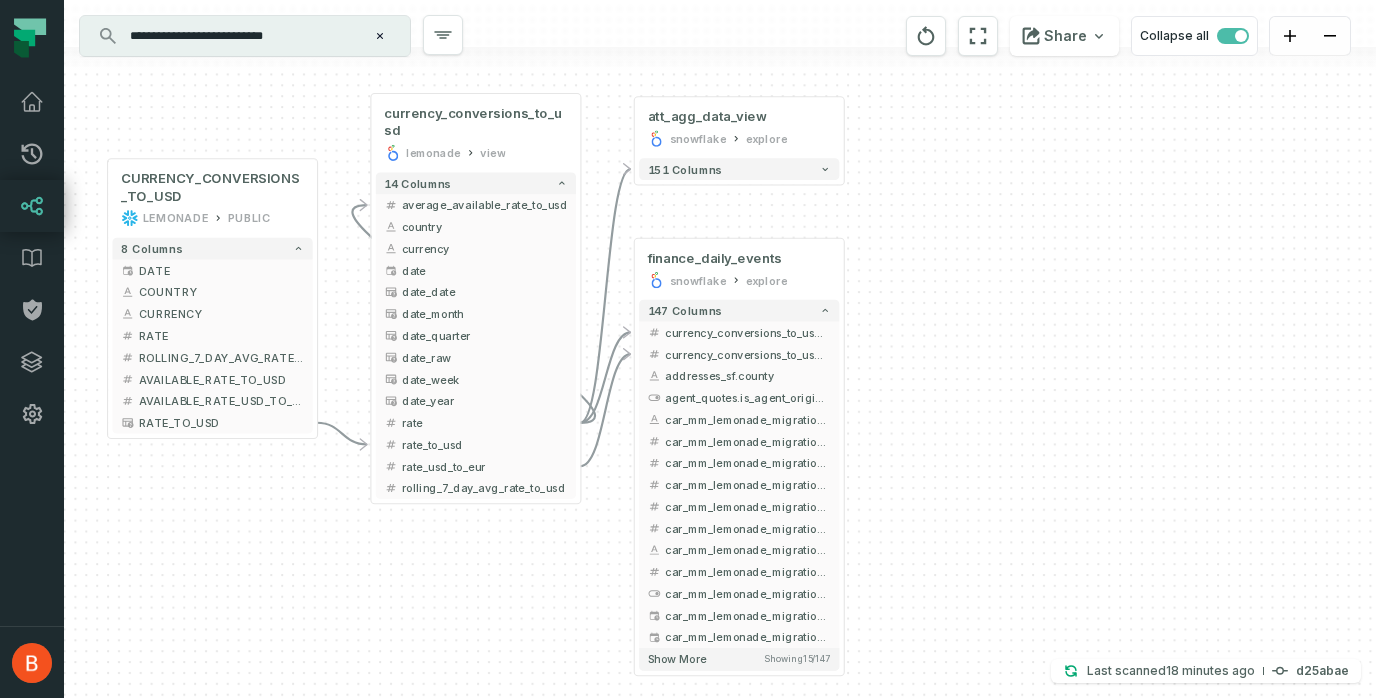 drag, startPoint x: 1060, startPoint y: 416, endPoint x: 939, endPoint y: 313, distance: 158.90248 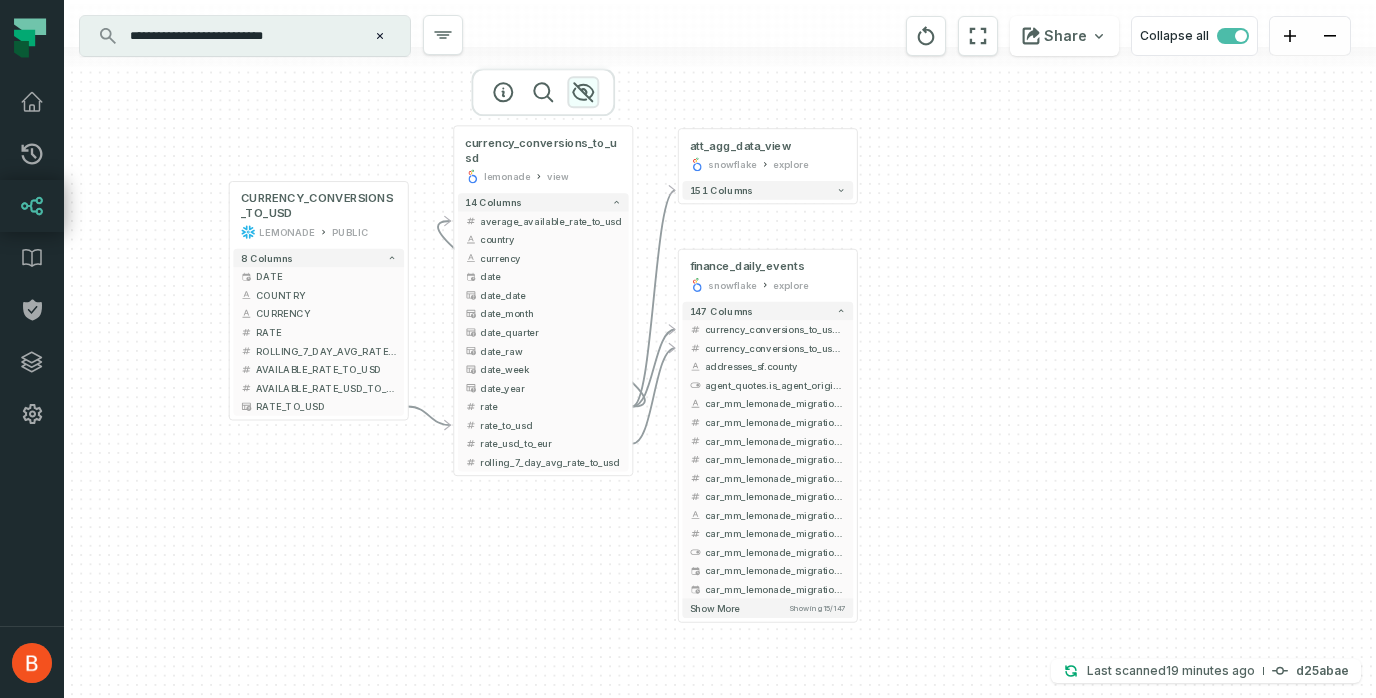 click 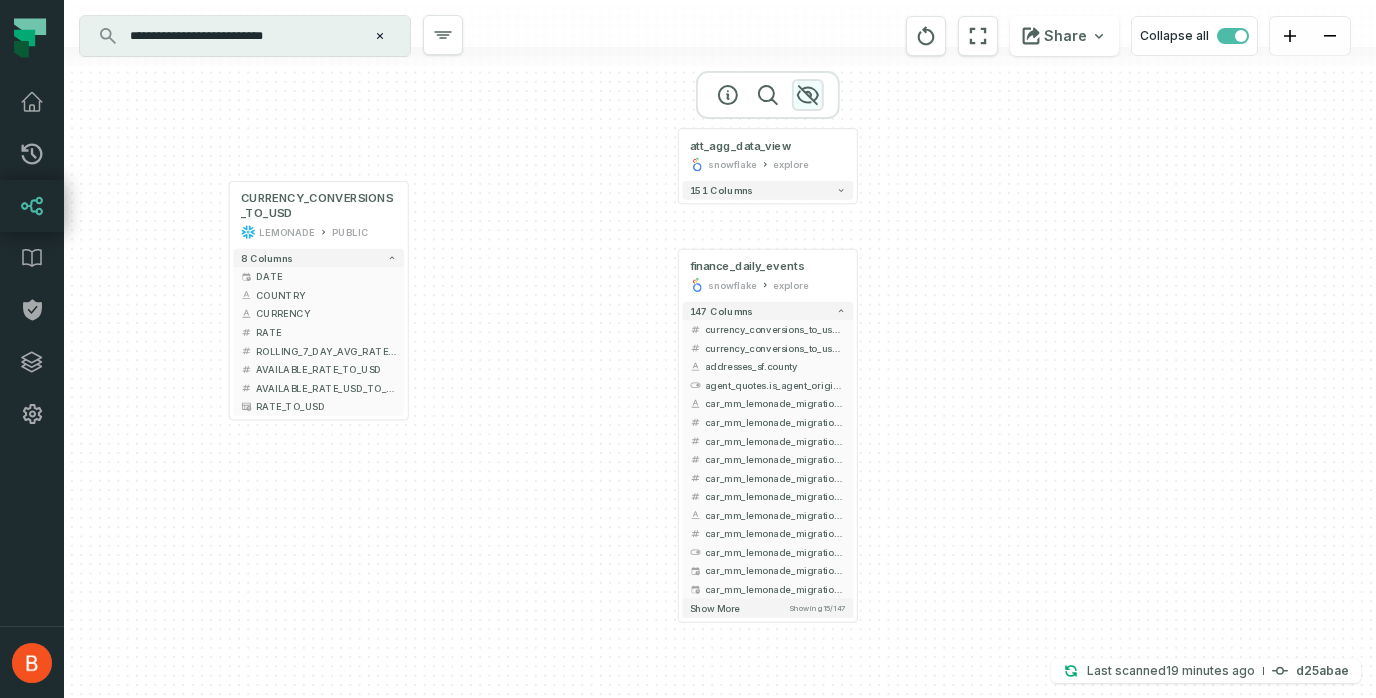 click 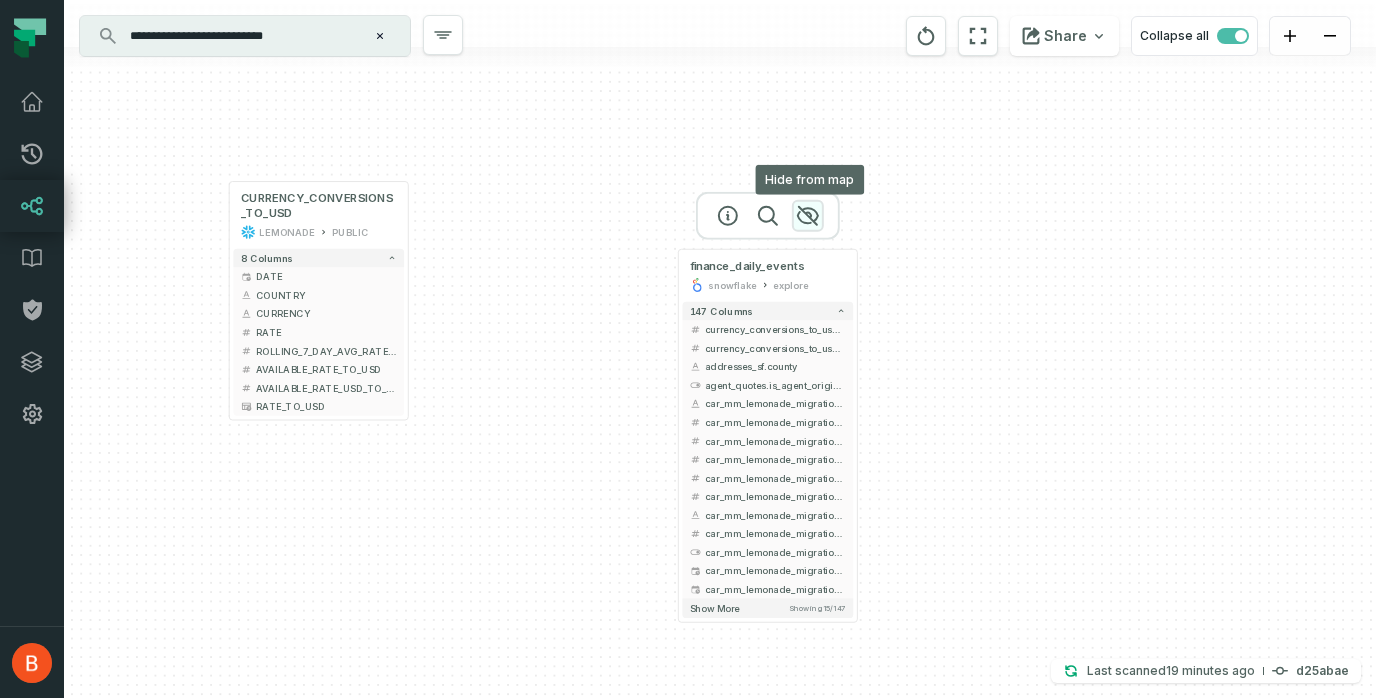click 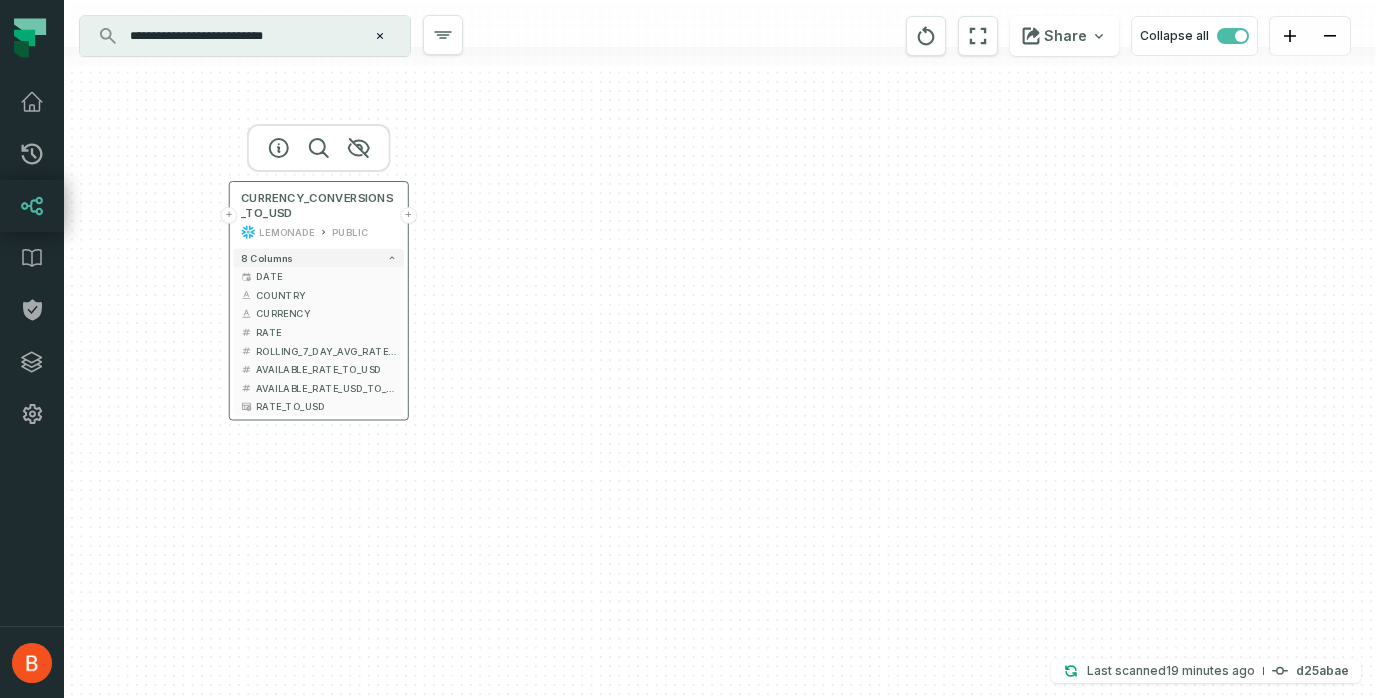 click on "+" at bounding box center (408, 215) 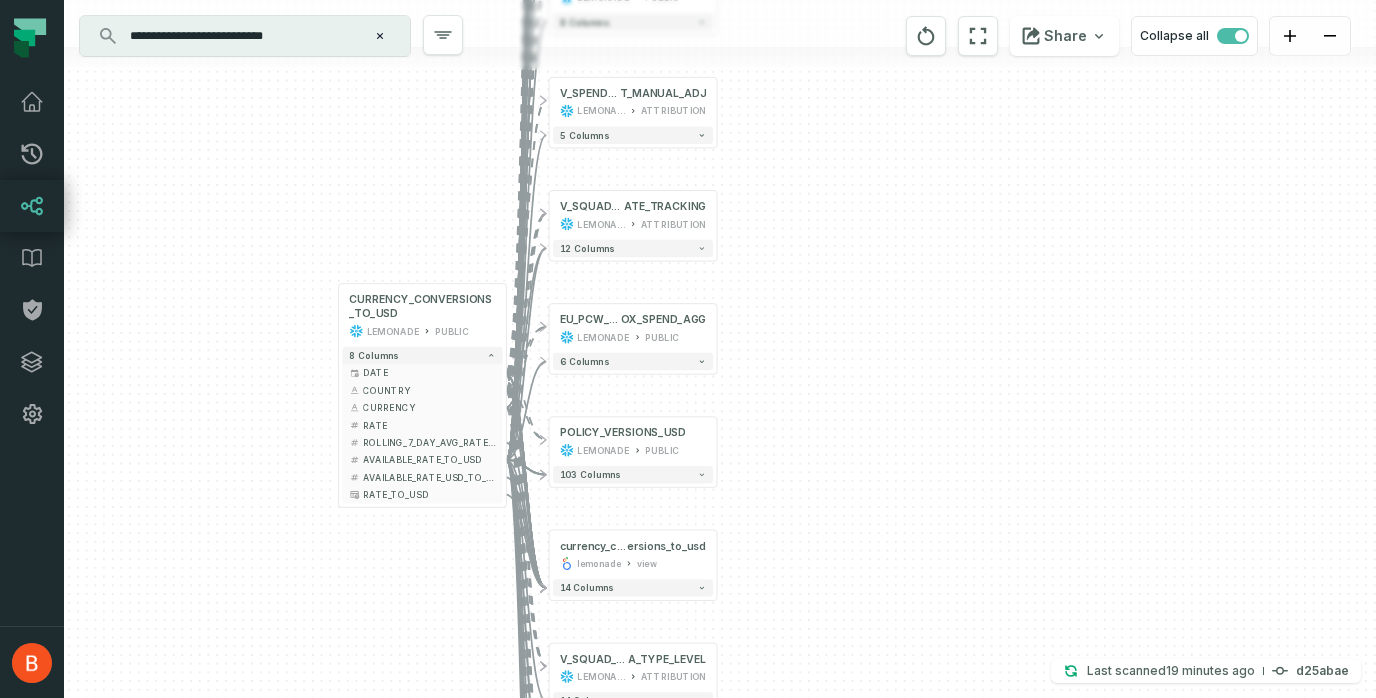 drag, startPoint x: 782, startPoint y: 500, endPoint x: 779, endPoint y: 98, distance: 402.0112 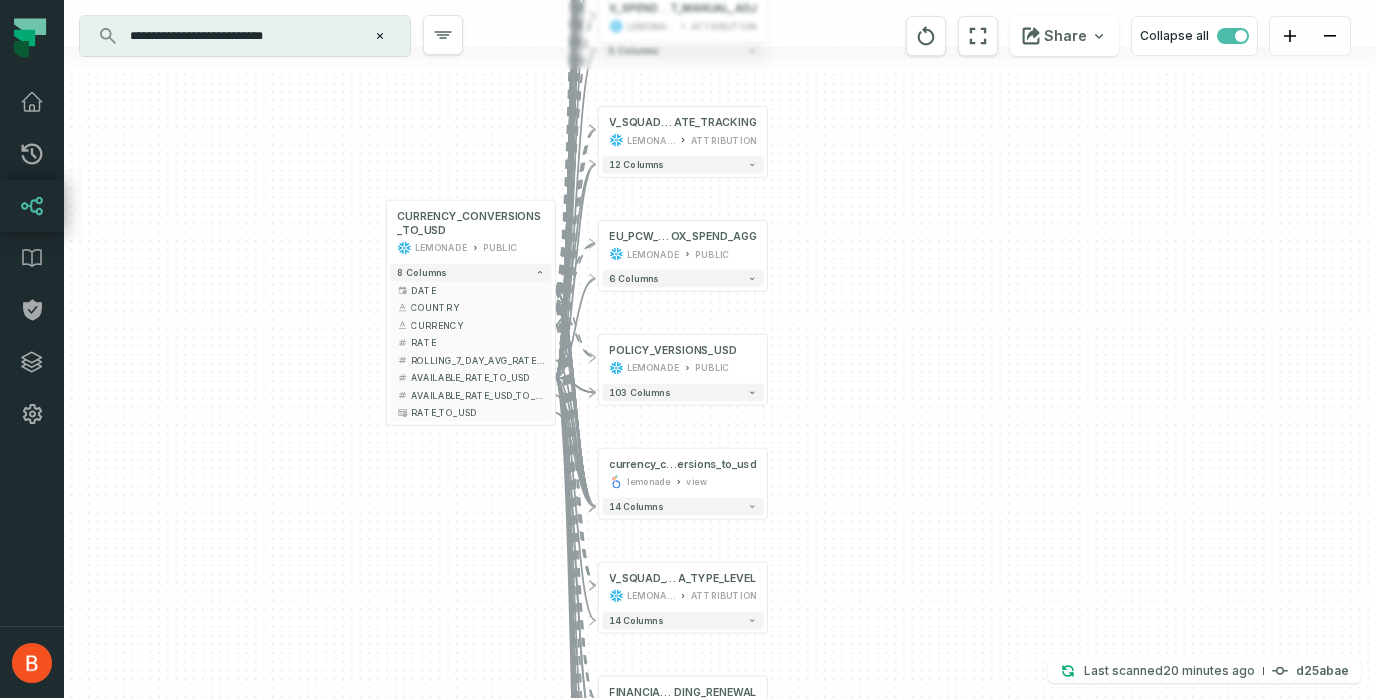 drag, startPoint x: 976, startPoint y: 280, endPoint x: 859, endPoint y: 257, distance: 119.23926 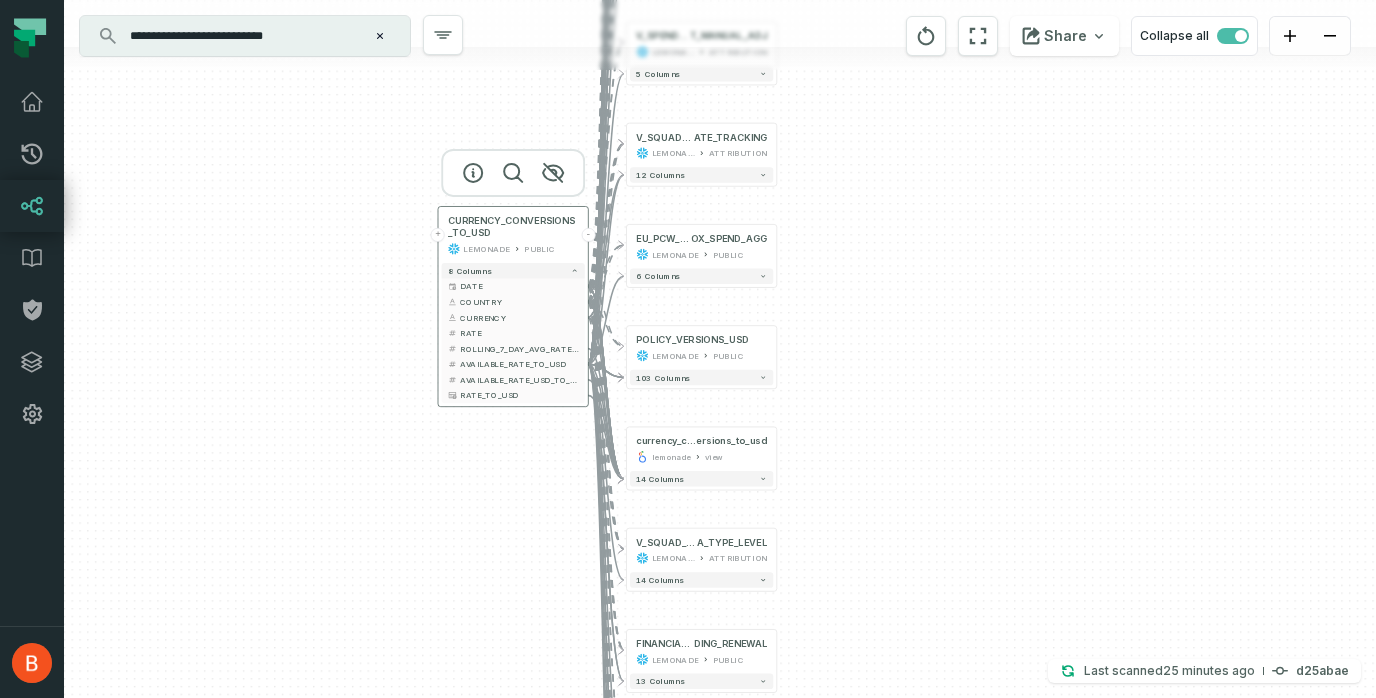 click on "-" at bounding box center (588, 235) 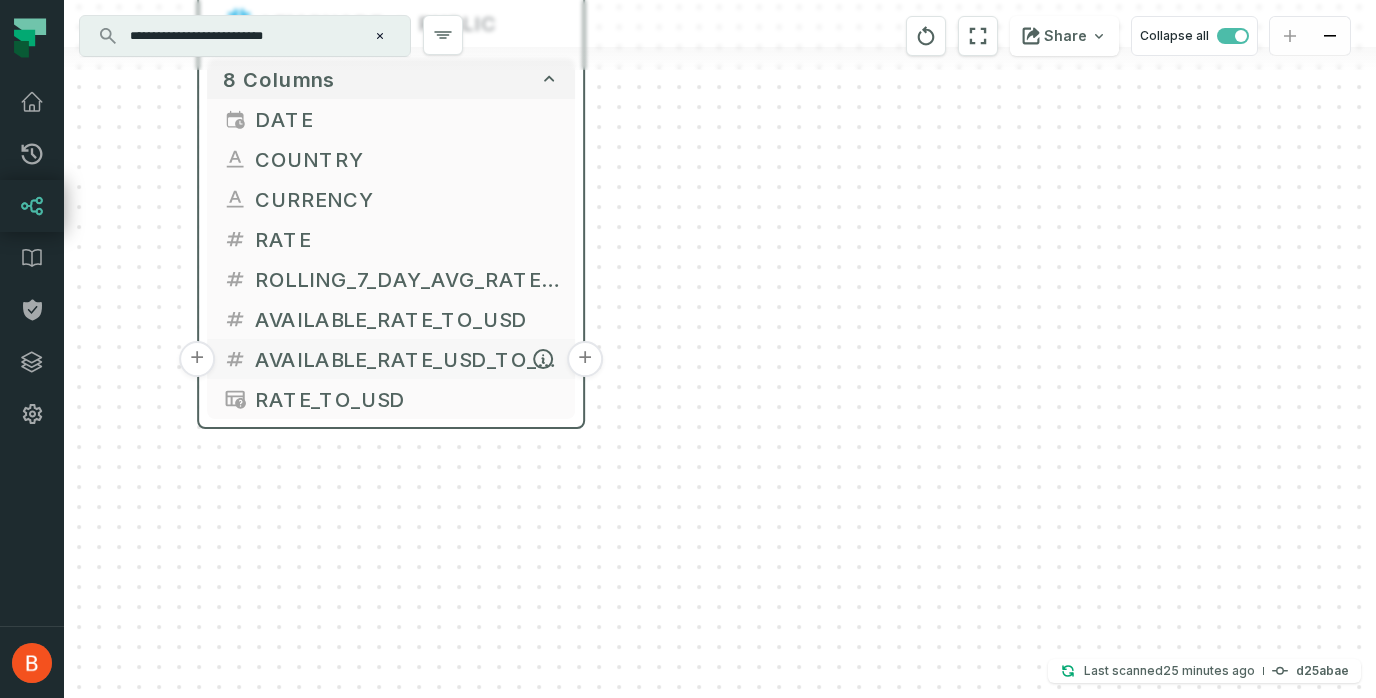 click on "+" at bounding box center [585, 359] 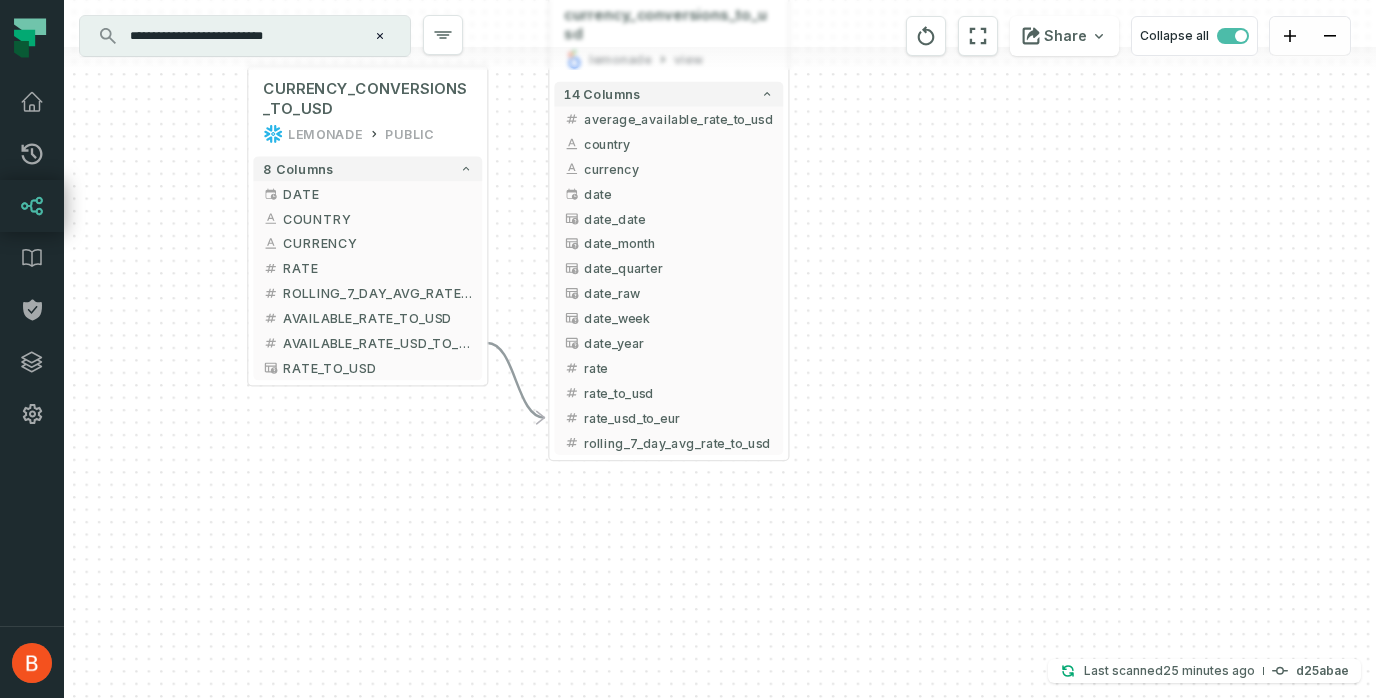 drag, startPoint x: 854, startPoint y: 466, endPoint x: 852, endPoint y: 141, distance: 325.00616 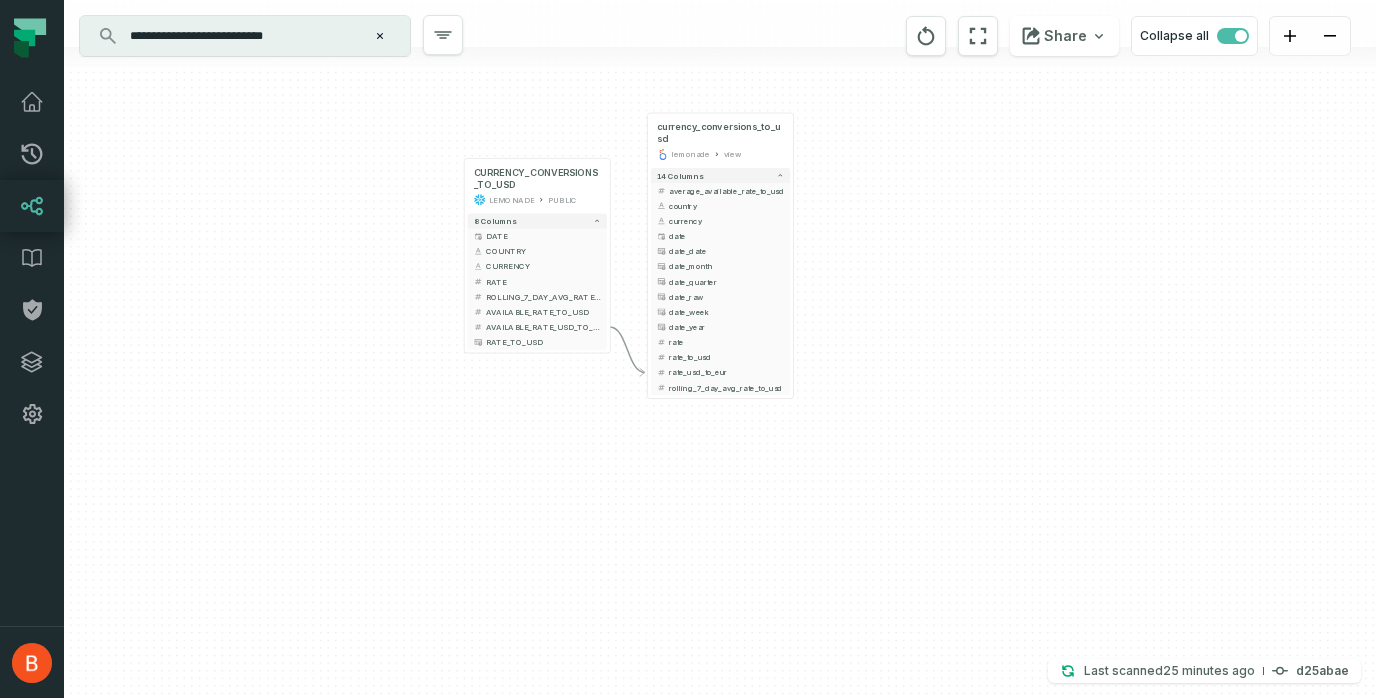 drag, startPoint x: 852, startPoint y: 141, endPoint x: 832, endPoint y: 210, distance: 71.8401 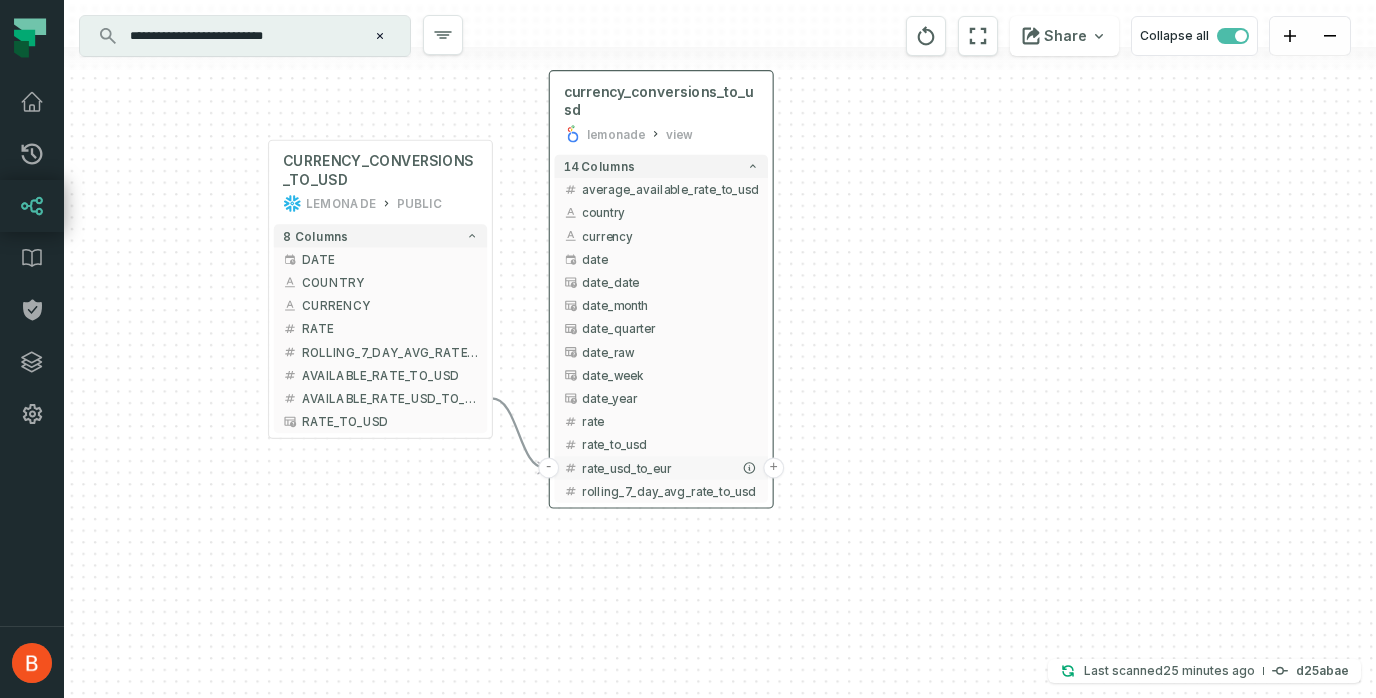 click on "+" at bounding box center (773, 468) 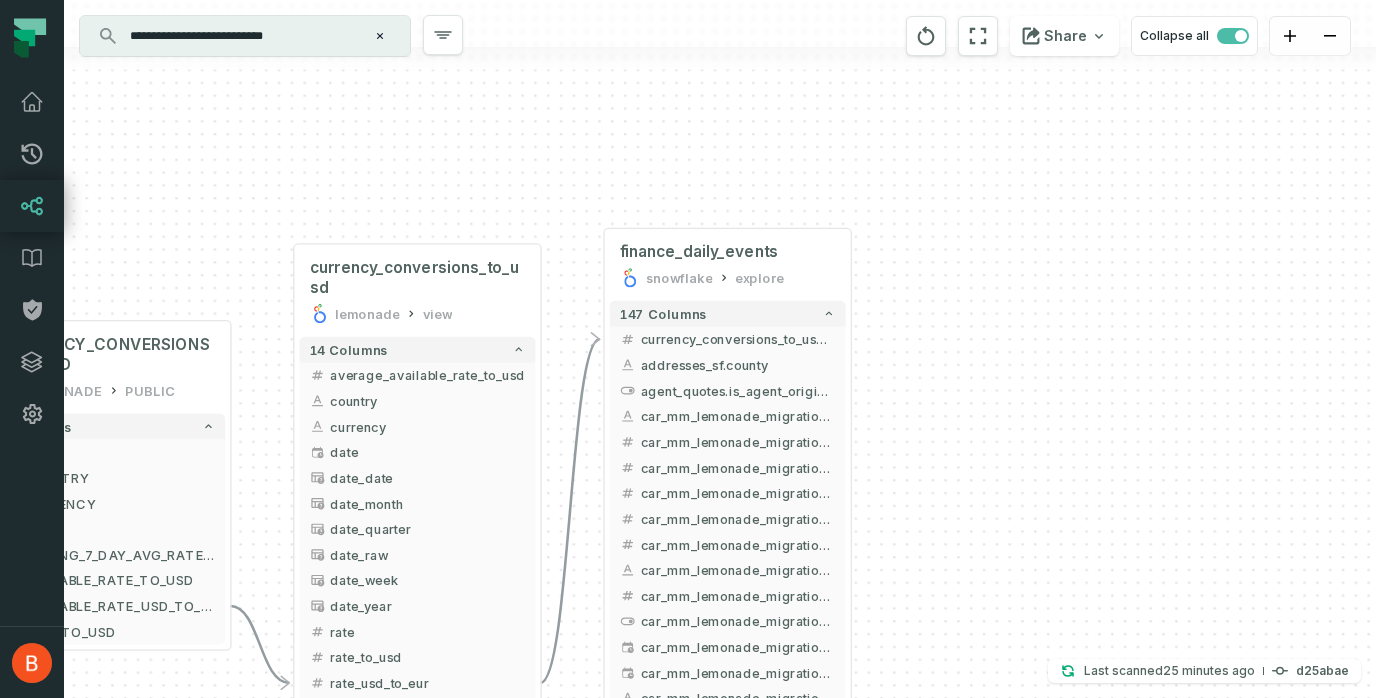 drag, startPoint x: 967, startPoint y: 477, endPoint x: 885, endPoint y: 346, distance: 154.54773 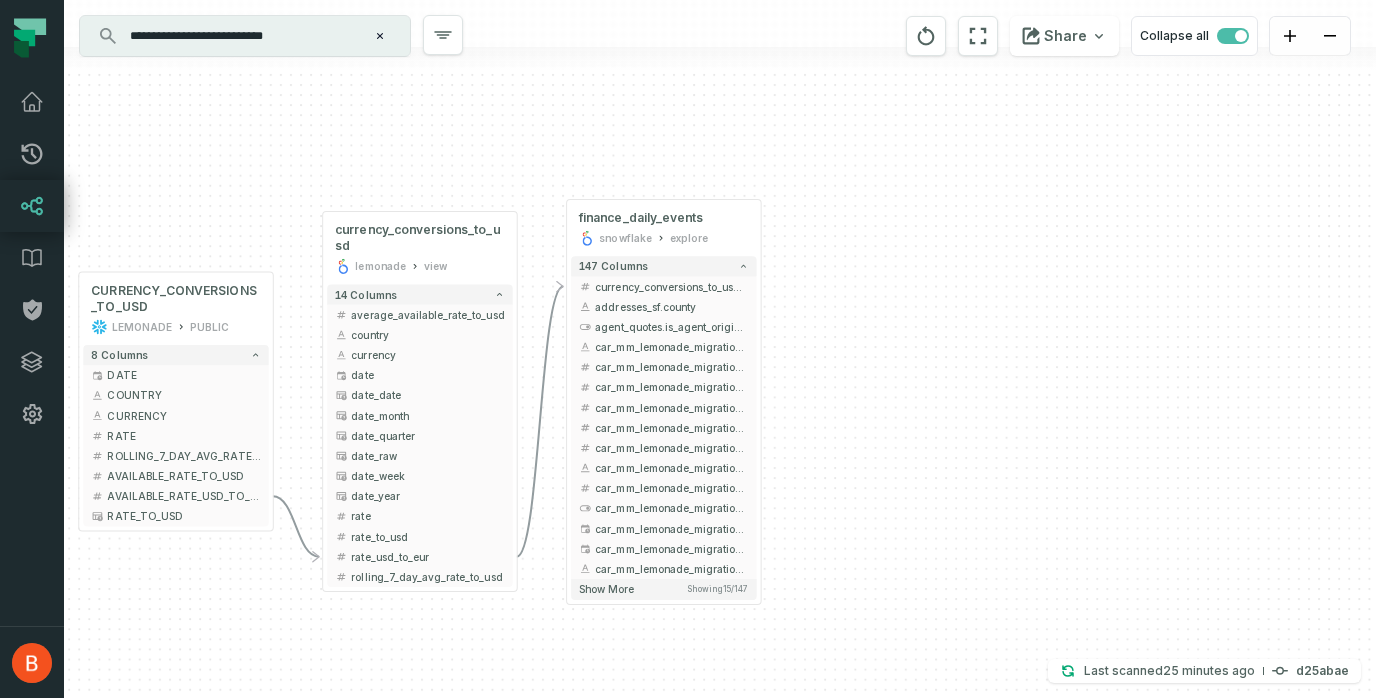 drag, startPoint x: 896, startPoint y: 349, endPoint x: 797, endPoint y: 295, distance: 112.76968 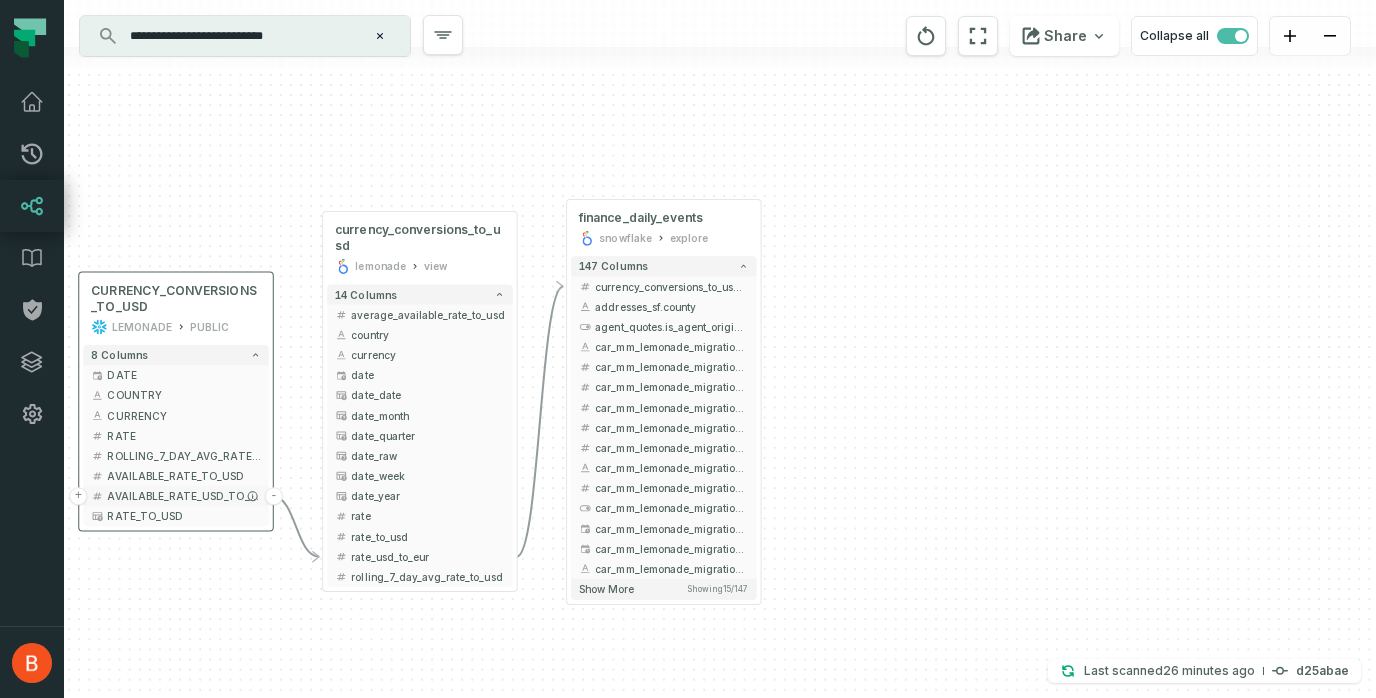 click on "-" at bounding box center (274, 496) 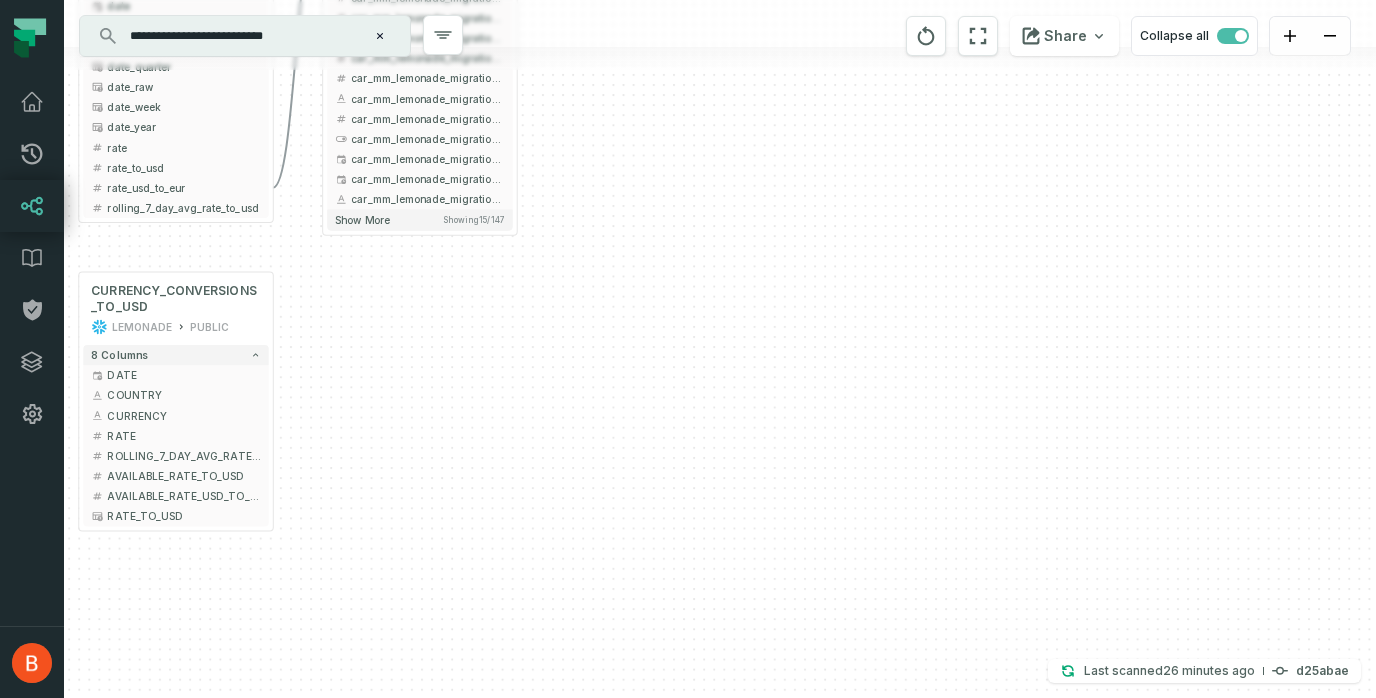click on "+ finance_daily_events snowflake explore + 147 columns - currency_conversions_to_usd.rate_usd_to_eur + addresses_sf.county + agent_quotes.is_agent_originated + + car_mm_lemonade_migration.cancellation_window_time + car_mm_lemonade_migration.count_activated + car_mm_lemonade_migration.count_activated_users + + car_mm_lemonade_migration.count_completed_migration + car_mm_lemonade_migration.count_non_renewed + car_mm_lemonade_migration.count_soft_cancellation + car_mm_lemonade_migration.current_status + car_mm_lemonade_migration.hard_cancellation + car_mm_lemonade_migration.has_activated + car_mm_lemonade_migration.lmnd_cancellation_date + car_mm_lemonade_migration.mm_cancellation_date + car_mm_lemonade_migration.nonrenew_status Show more Showing 15 / 147 + currency_conversions_to_usd lemonade view + 14 columns + average_available_rate_to_usd + country + currency date + date_date + date_month + date_quarter + date_raw + date_week + date_year + rate + + rate_to_usd + rate_usd_to_eur - + + LEMONADE PUBLIC +" at bounding box center (720, 349) 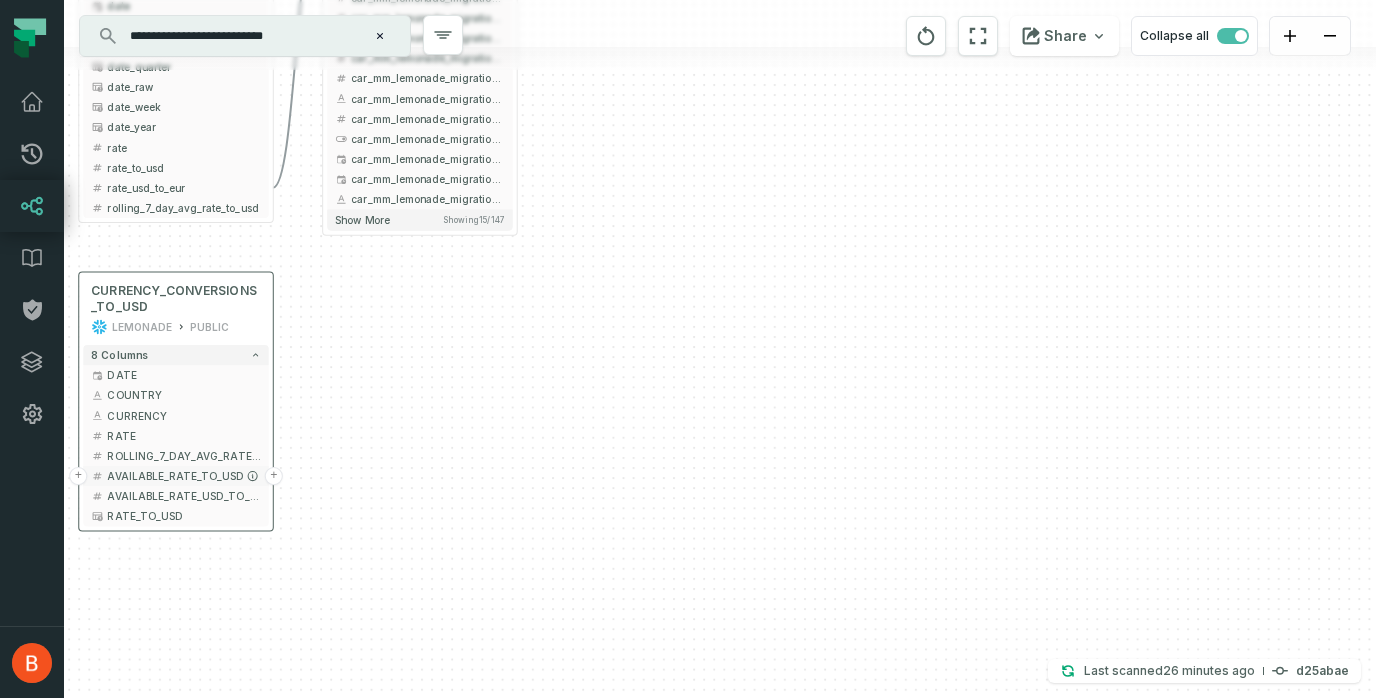 click on "+" at bounding box center (274, 476) 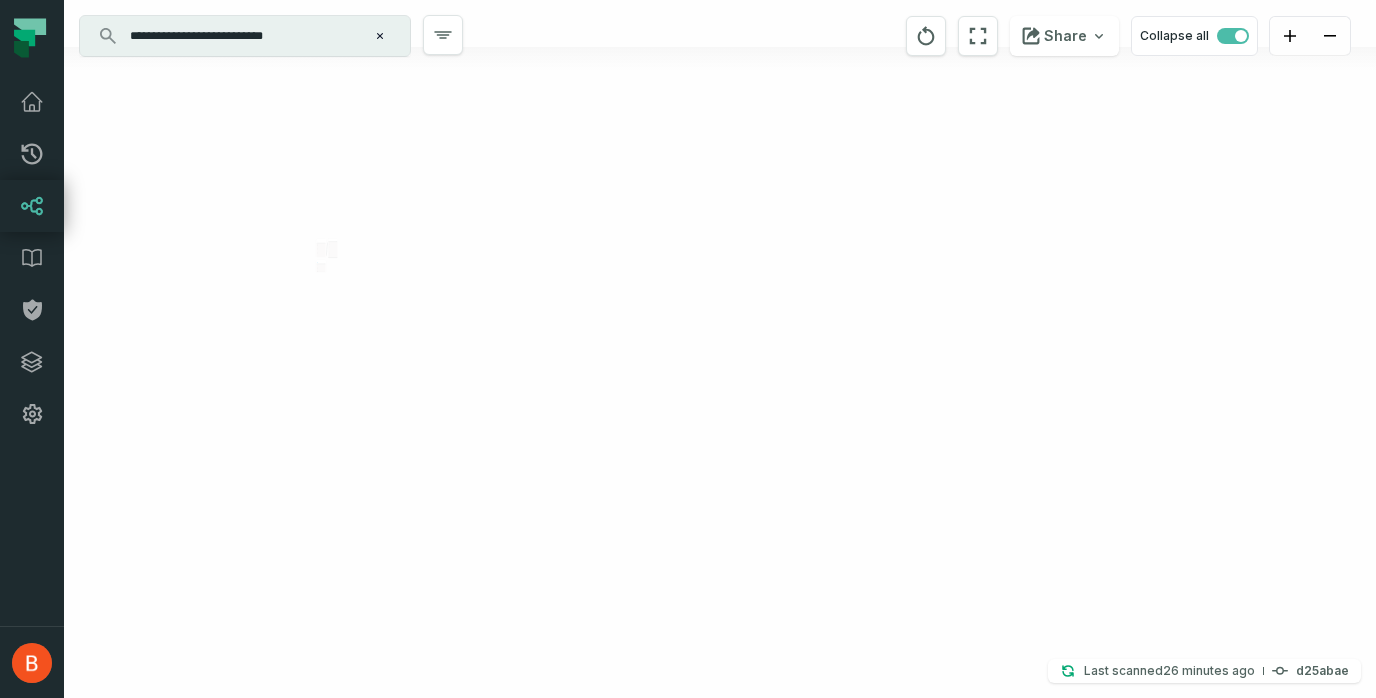 drag, startPoint x: 296, startPoint y: 565, endPoint x: 311, endPoint y: 228, distance: 337.33365 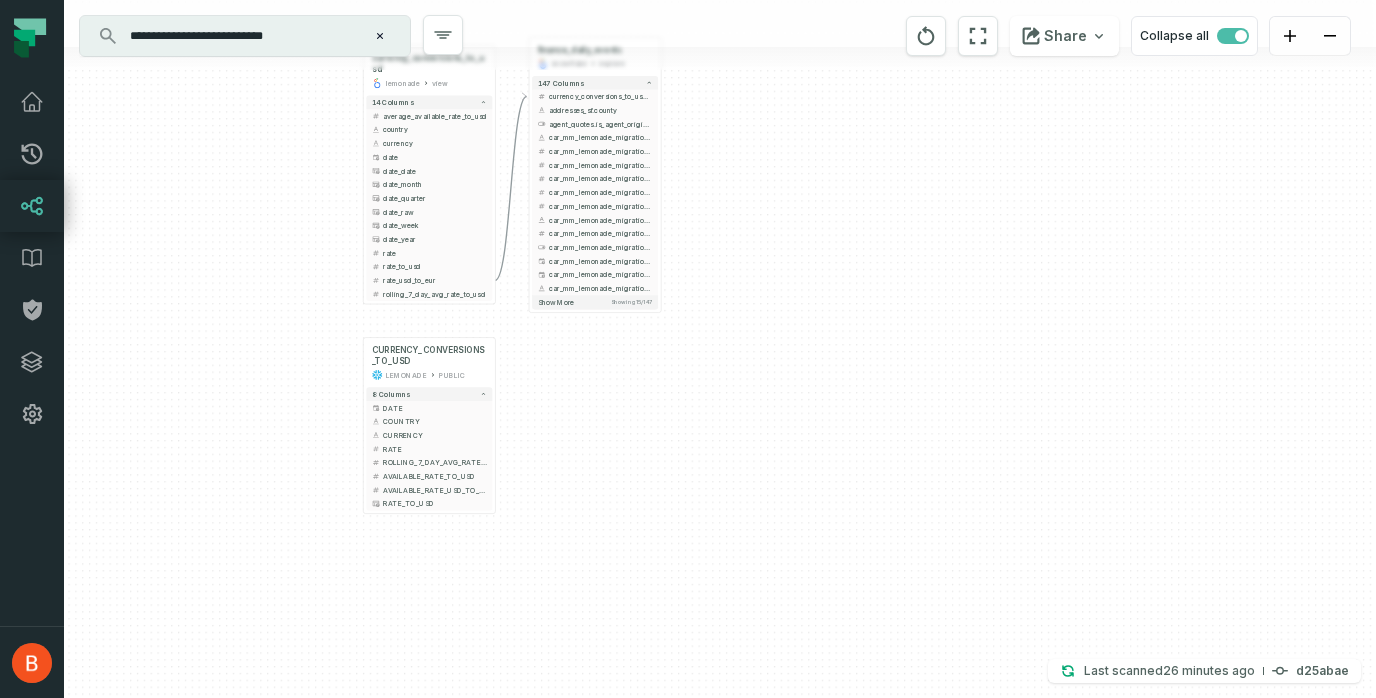 drag, startPoint x: 375, startPoint y: 270, endPoint x: 770, endPoint y: 255, distance: 395.2847 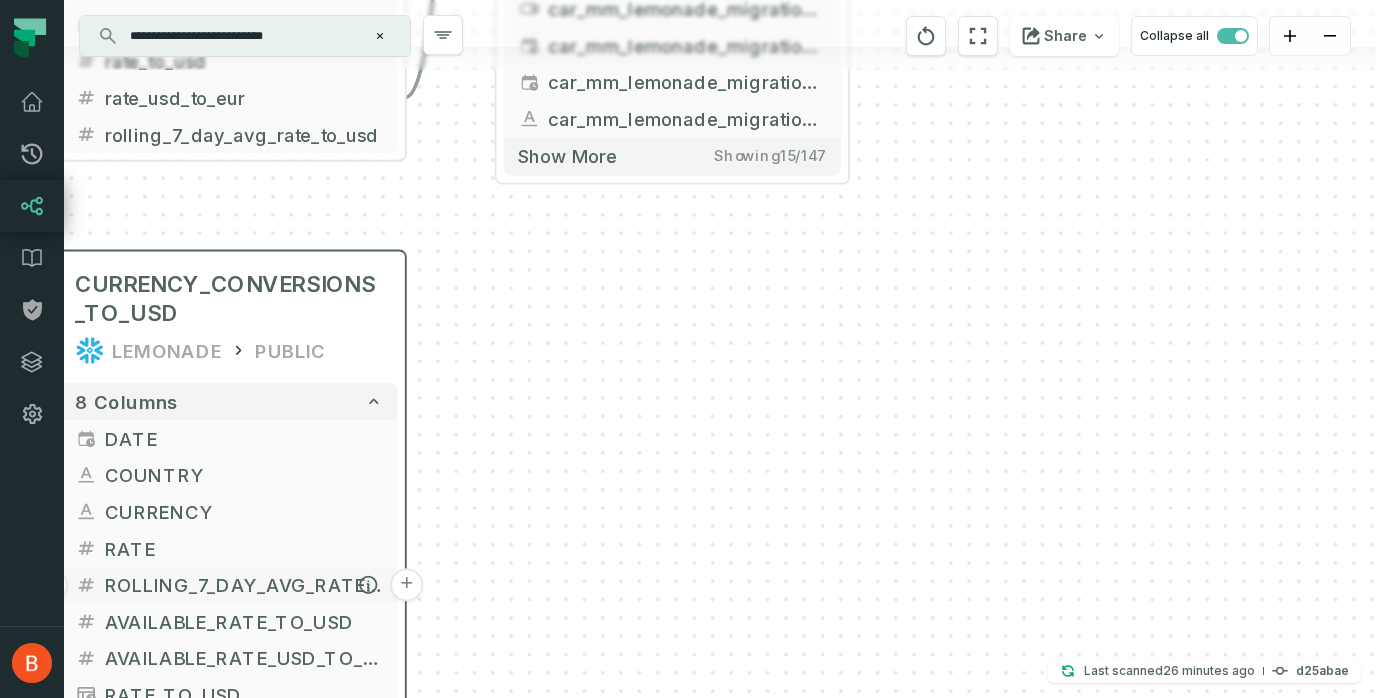 click on "+" at bounding box center (406, 584) 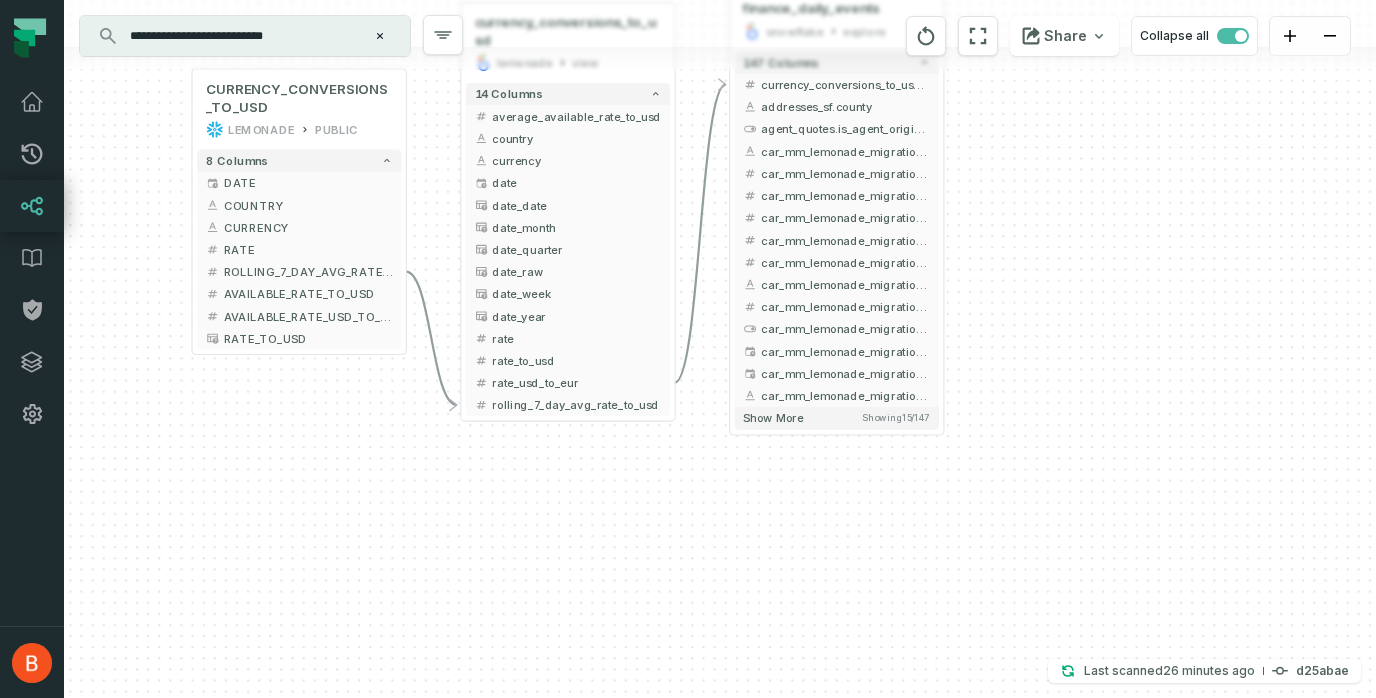 drag, startPoint x: 425, startPoint y: 549, endPoint x: 418, endPoint y: 251, distance: 298.0822 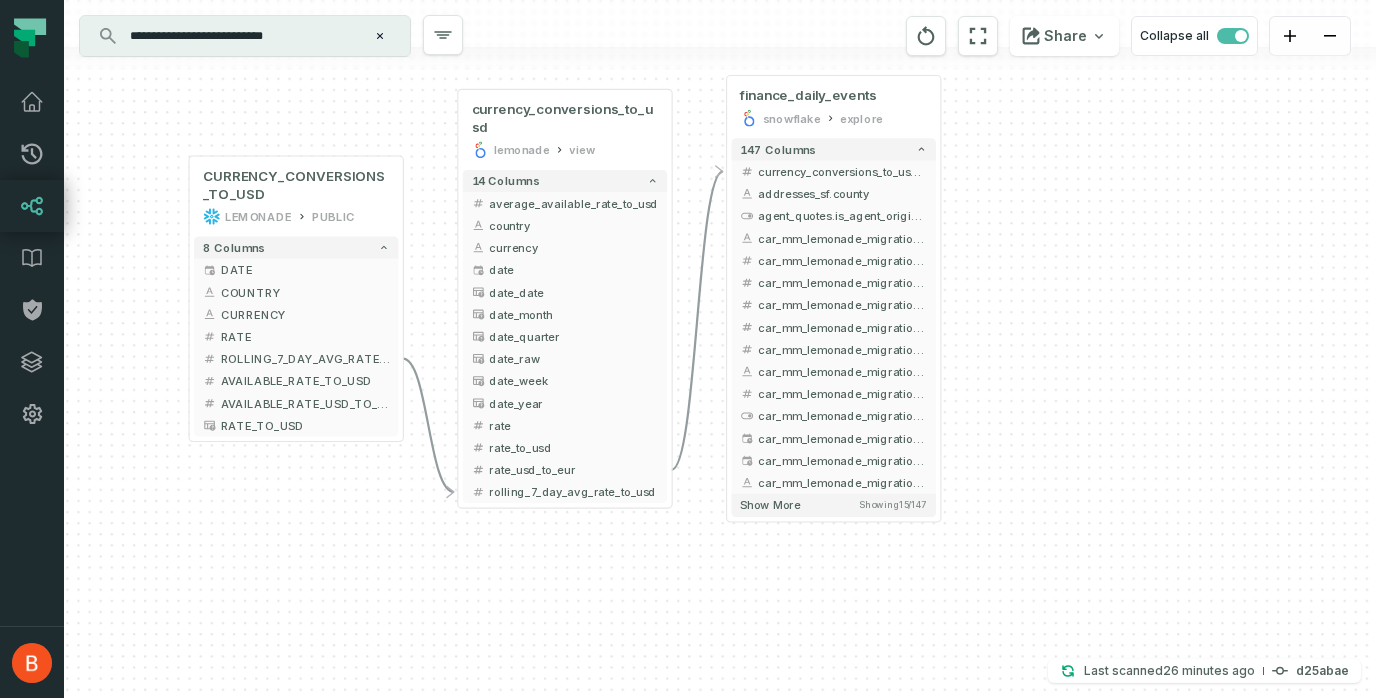 drag, startPoint x: 428, startPoint y: 258, endPoint x: 421, endPoint y: 352, distance: 94.26028 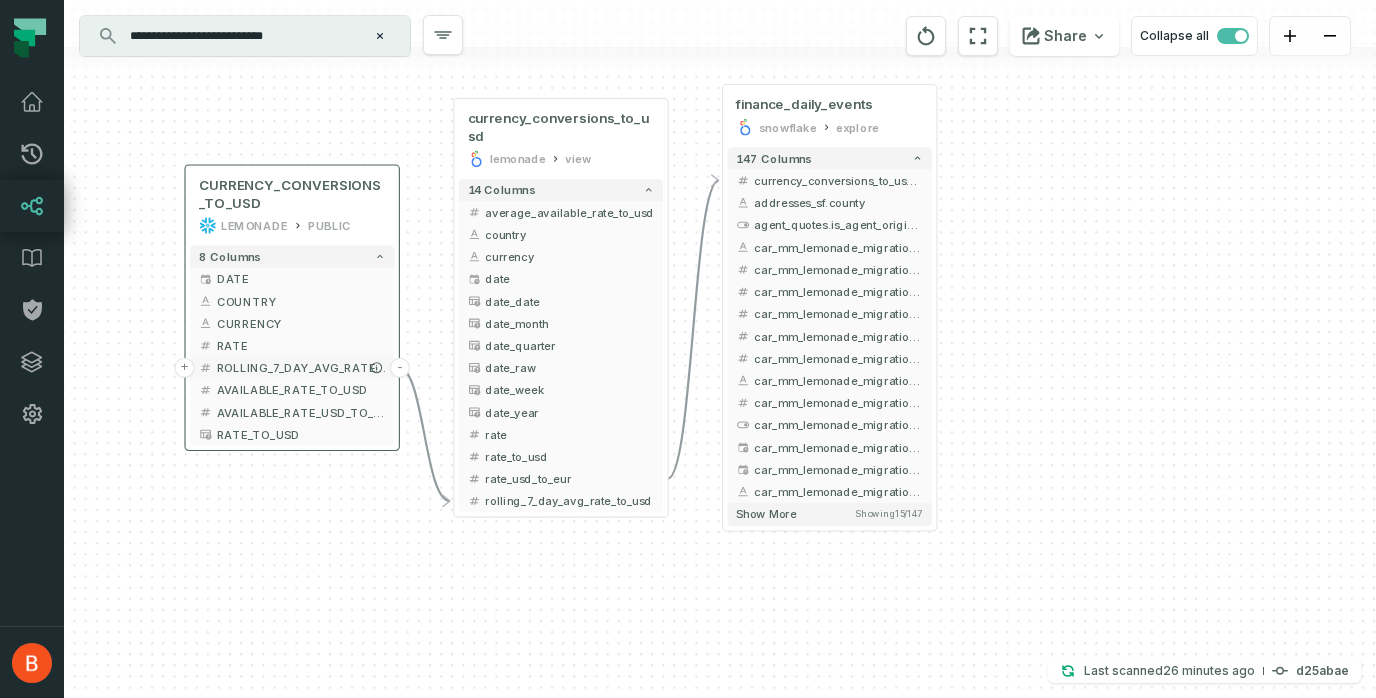 click on "-" at bounding box center (400, 368) 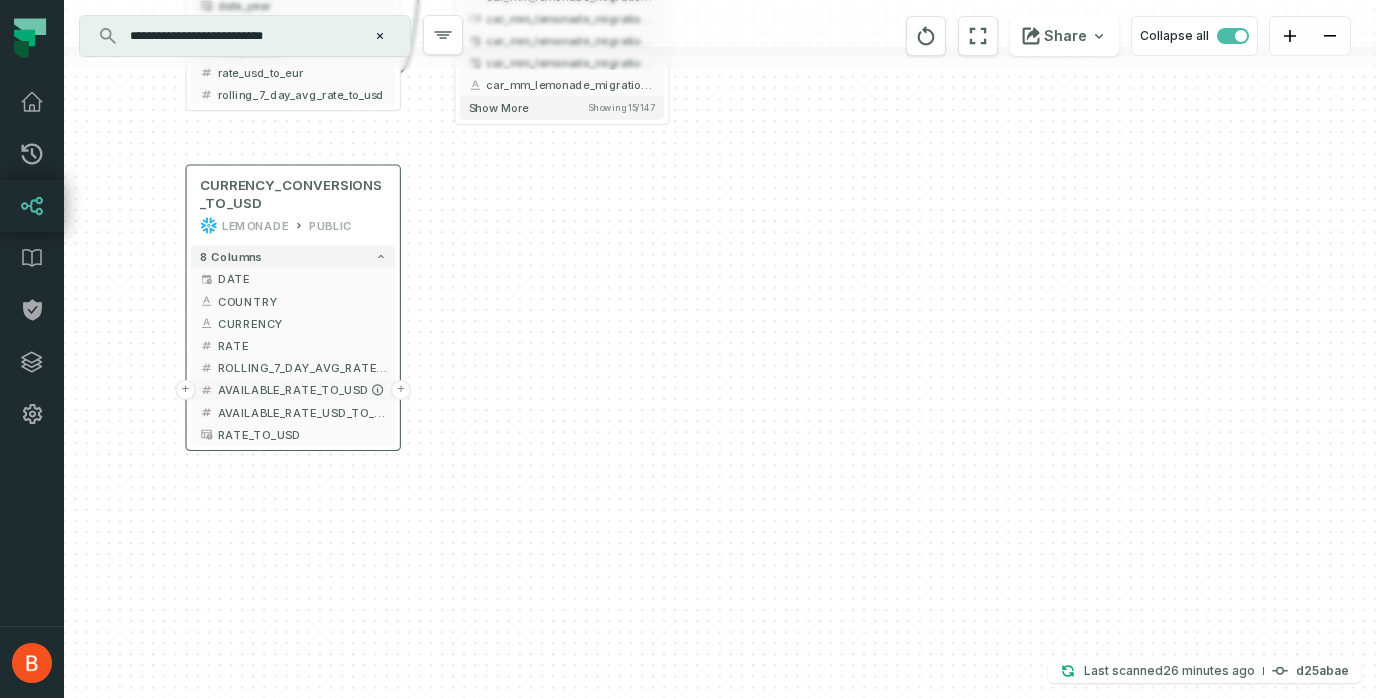 click on "+" at bounding box center (401, 390) 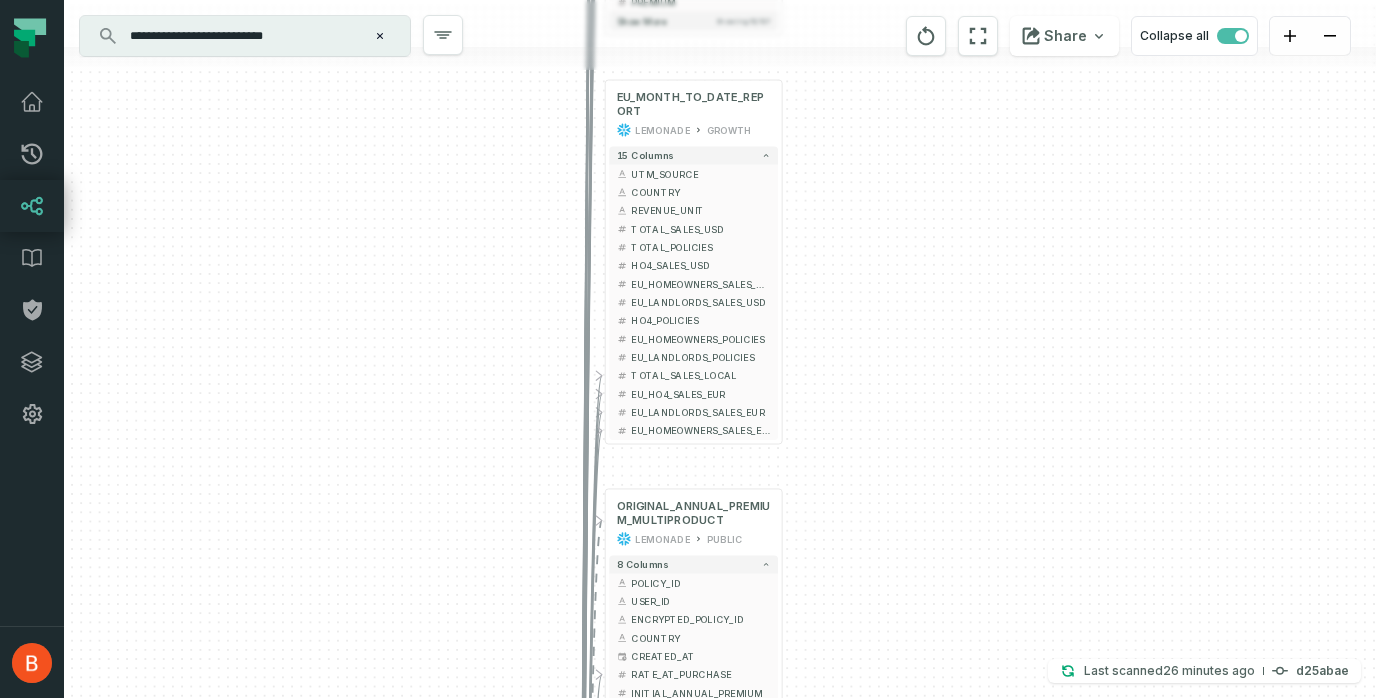 drag, startPoint x: 942, startPoint y: 243, endPoint x: 853, endPoint y: 80, distance: 185.71483 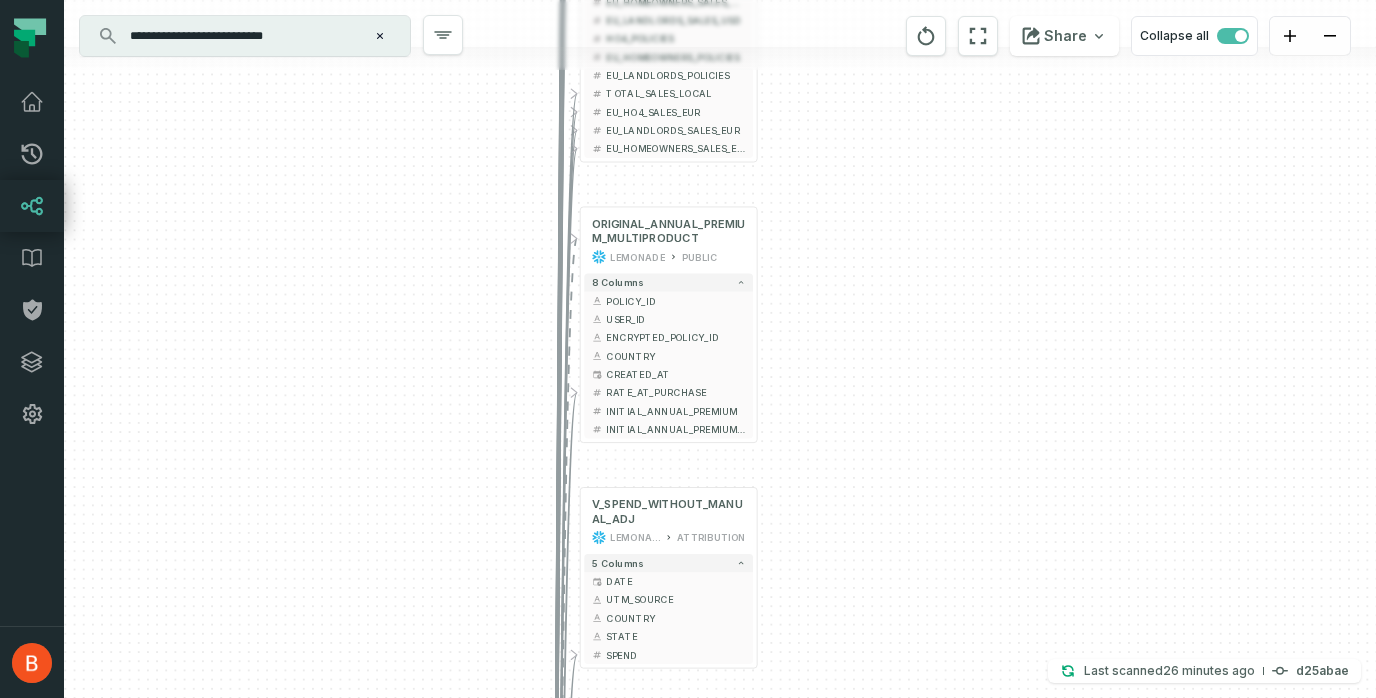 drag, startPoint x: 901, startPoint y: 326, endPoint x: 876, endPoint y: 42, distance: 285.09824 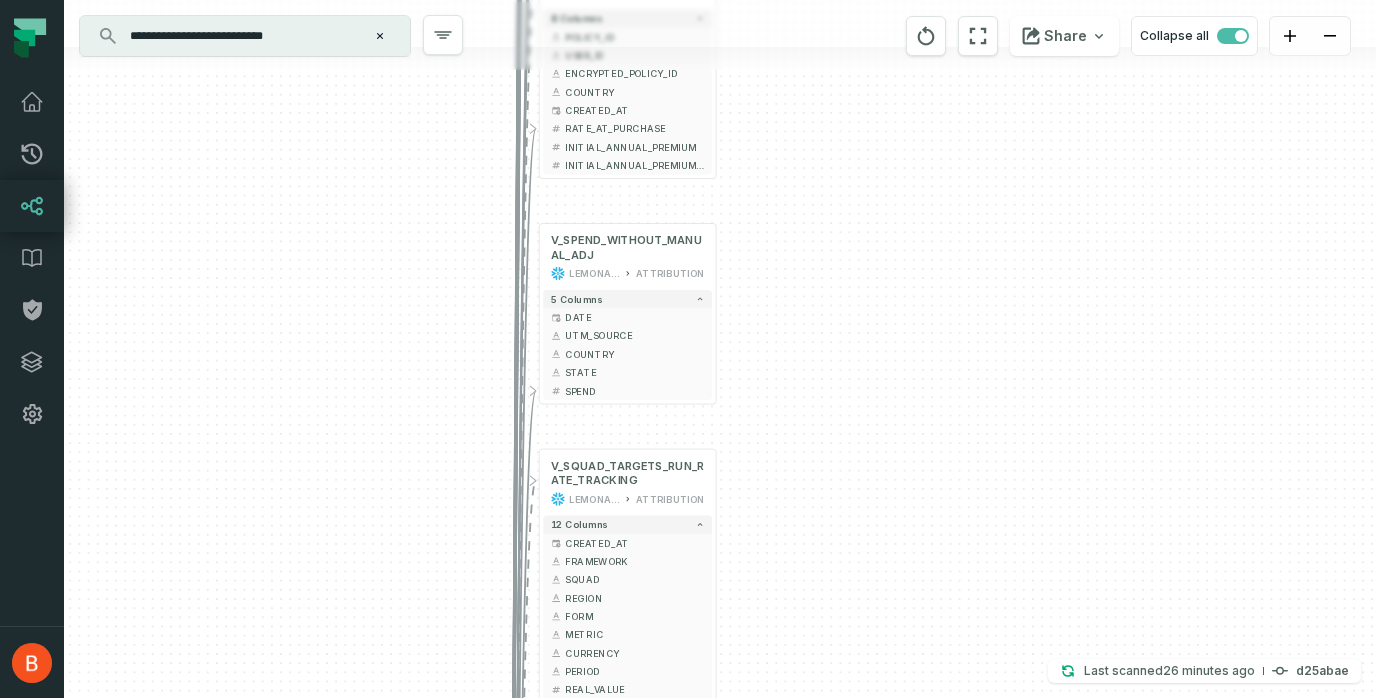 drag, startPoint x: 860, startPoint y: 371, endPoint x: 819, endPoint y: 107, distance: 267.16473 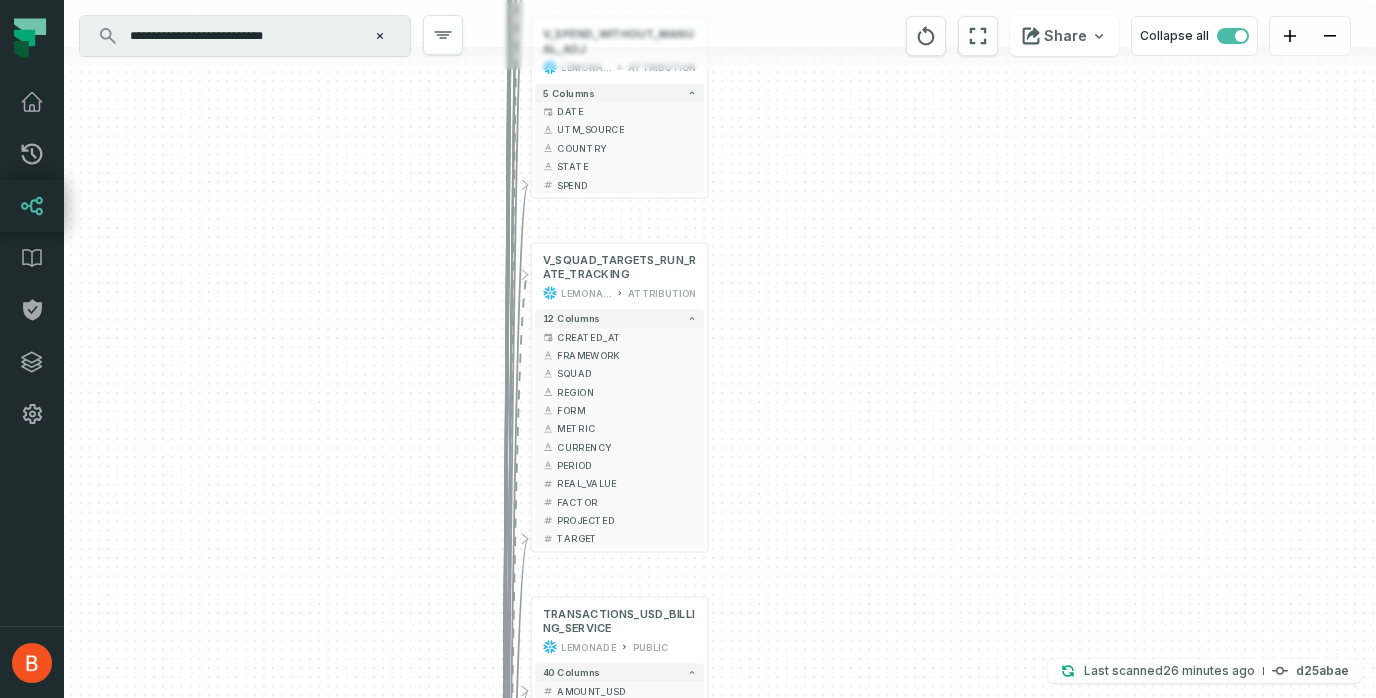 drag, startPoint x: 788, startPoint y: 293, endPoint x: 780, endPoint y: 87, distance: 206.15529 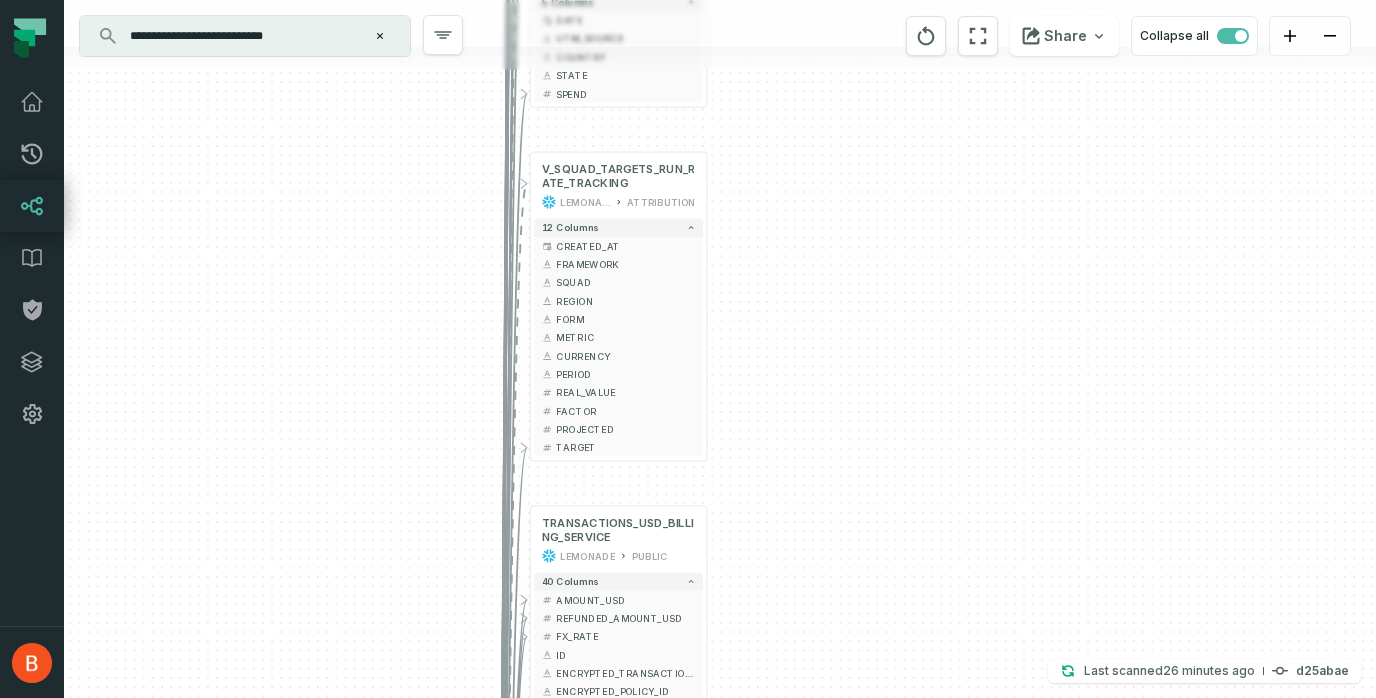 drag, startPoint x: 766, startPoint y: 361, endPoint x: 765, endPoint y: 270, distance: 91.00549 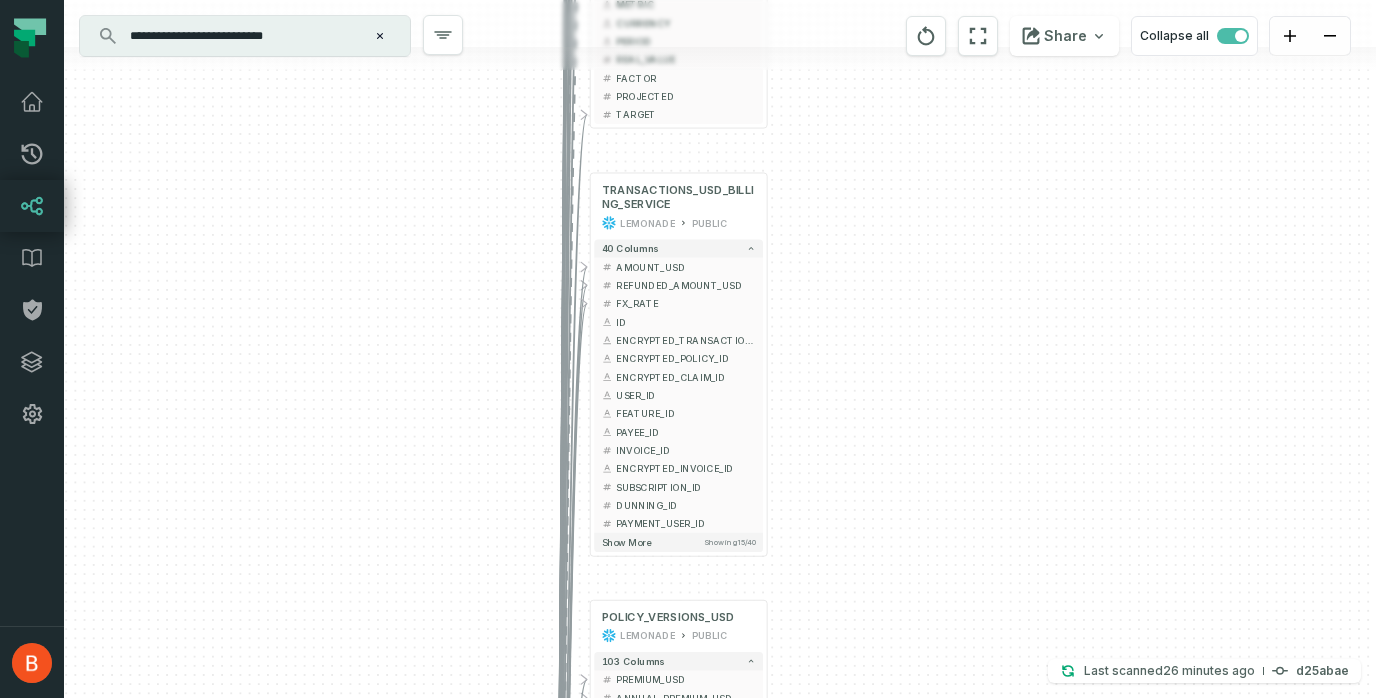 drag, startPoint x: 783, startPoint y: 450, endPoint x: 843, endPoint y: 117, distance: 338.36224 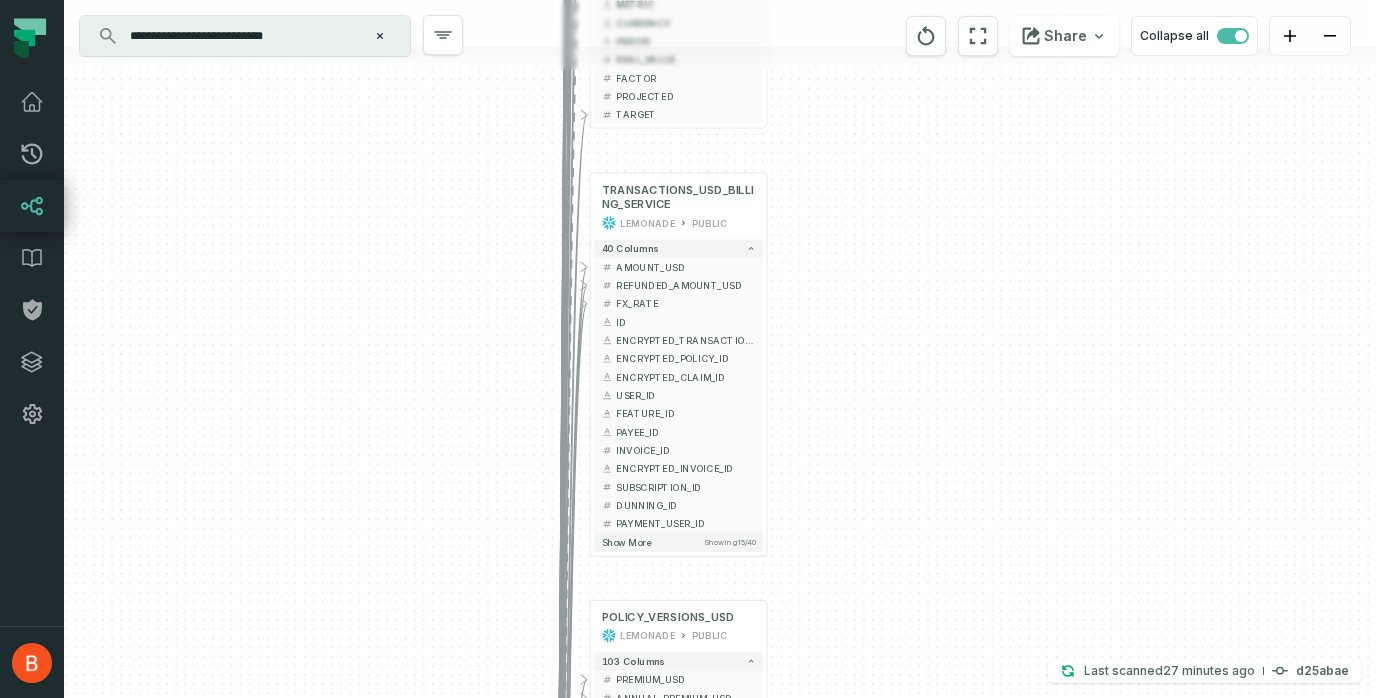 drag, startPoint x: 830, startPoint y: 323, endPoint x: 825, endPoint y: 269, distance: 54.230988 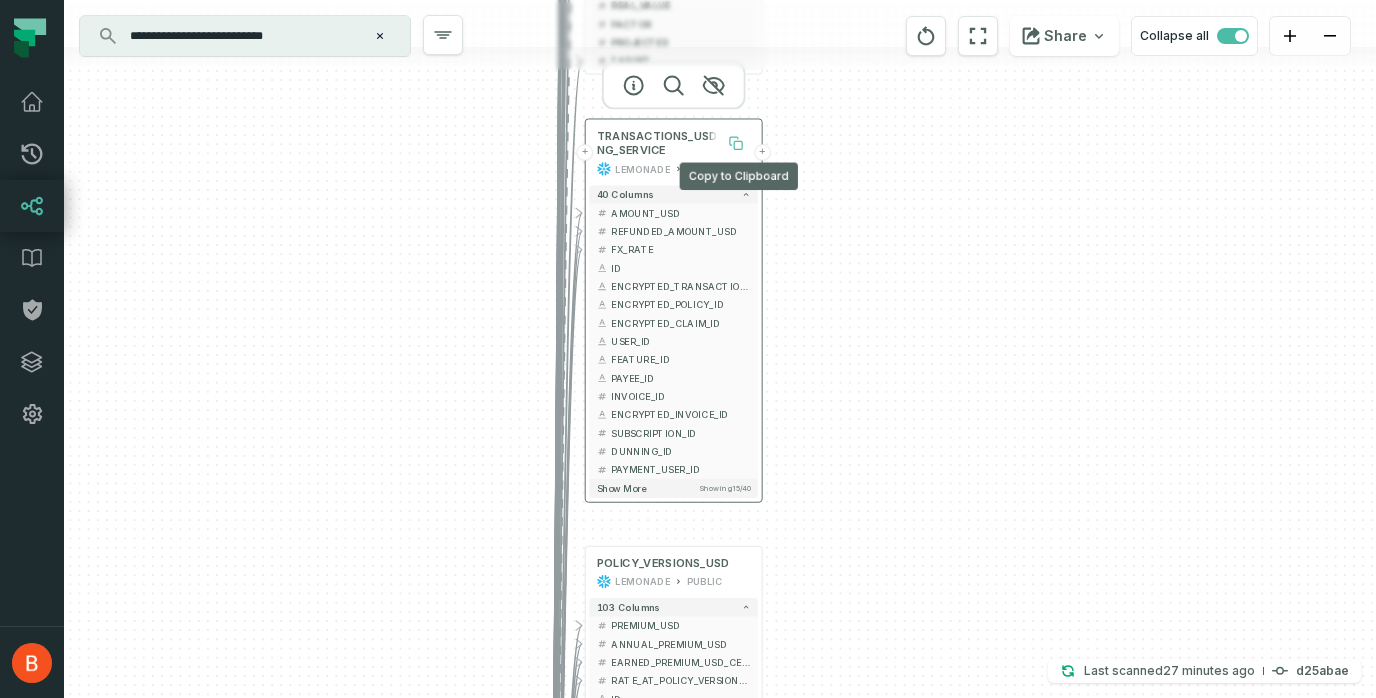 click 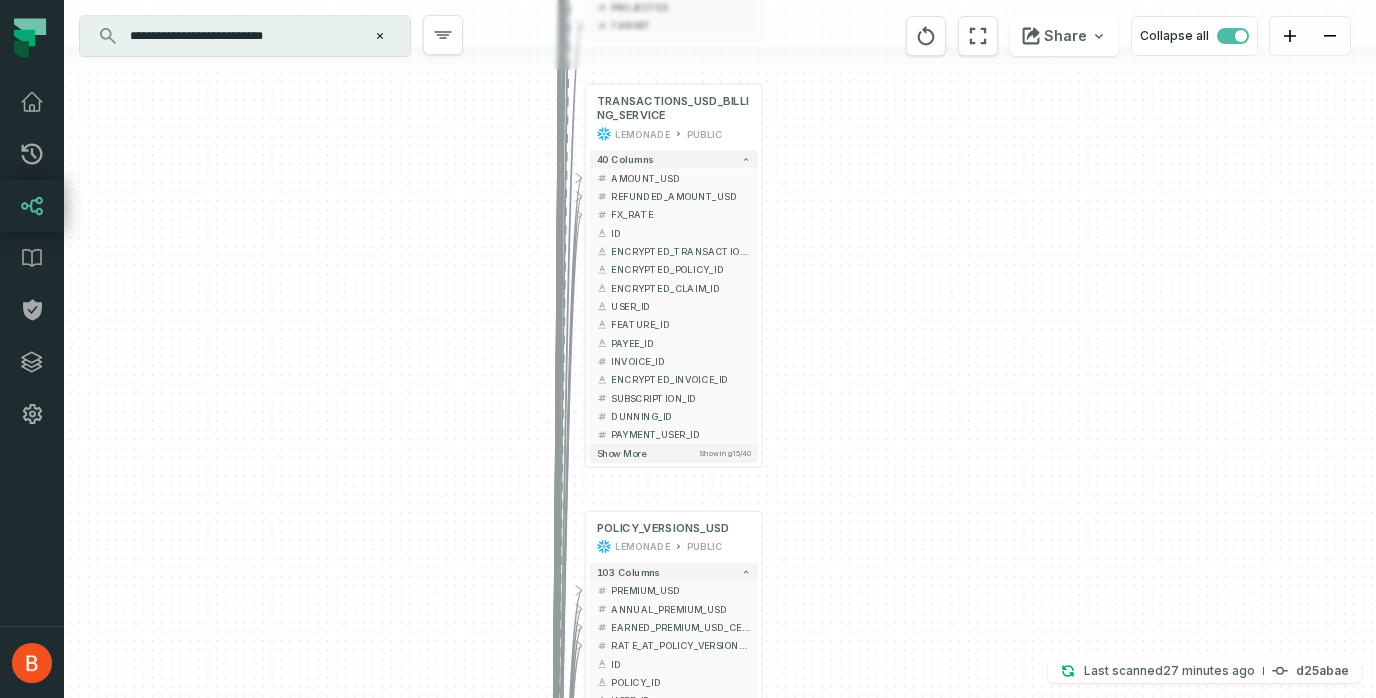 drag, startPoint x: 504, startPoint y: 317, endPoint x: 504, endPoint y: 39, distance: 278 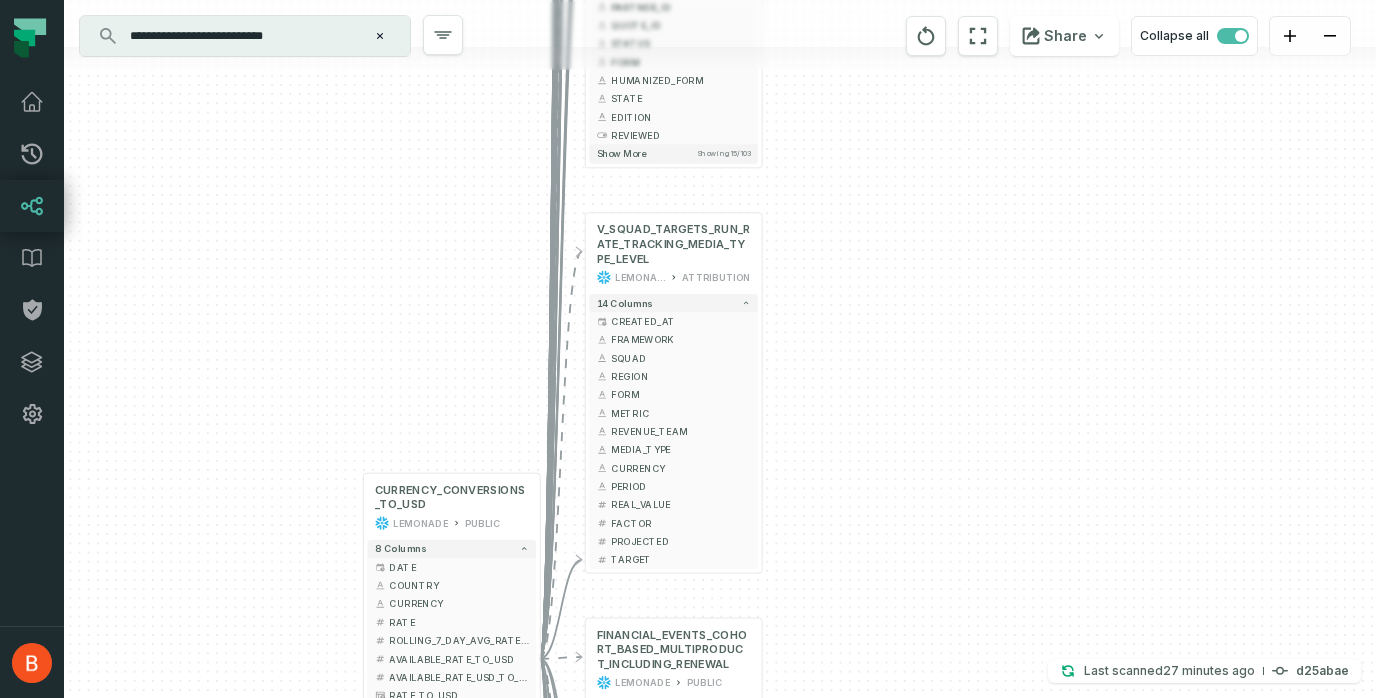 drag, startPoint x: 524, startPoint y: 459, endPoint x: 524, endPoint y: -15, distance: 474 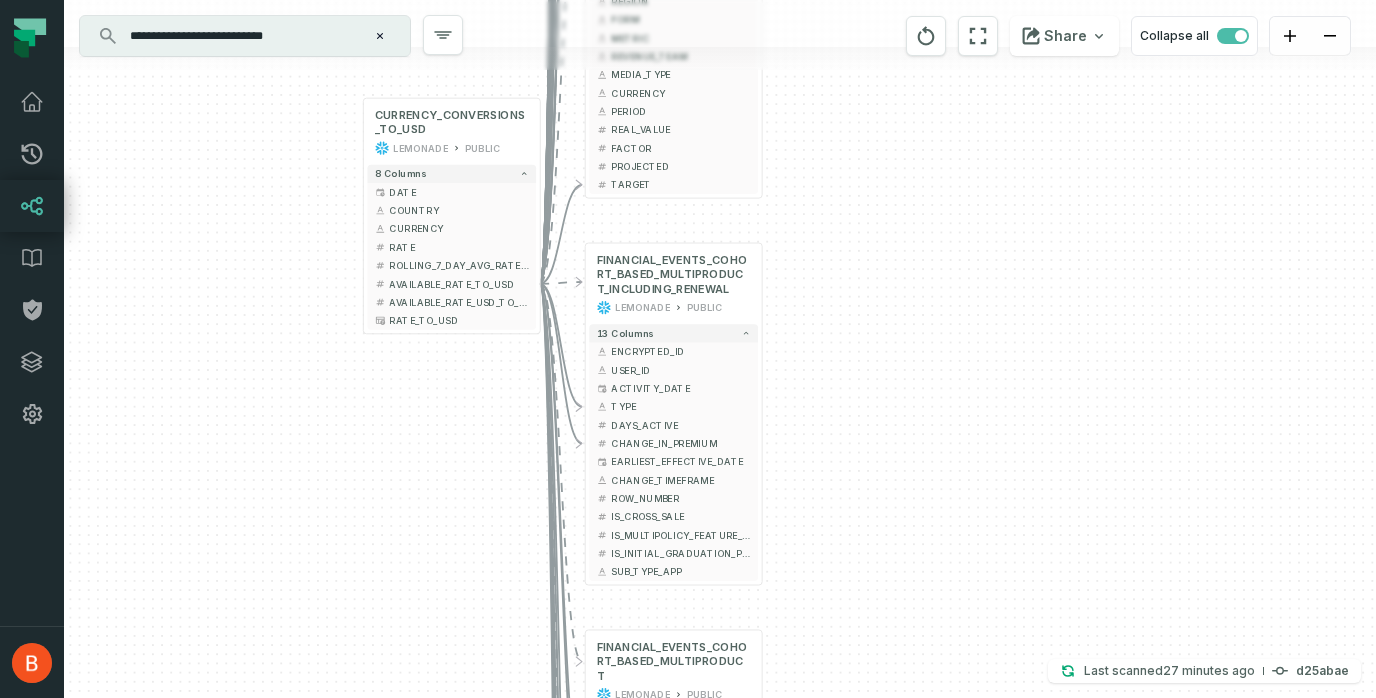 drag, startPoint x: 519, startPoint y: 298, endPoint x: 519, endPoint y: -70, distance: 368 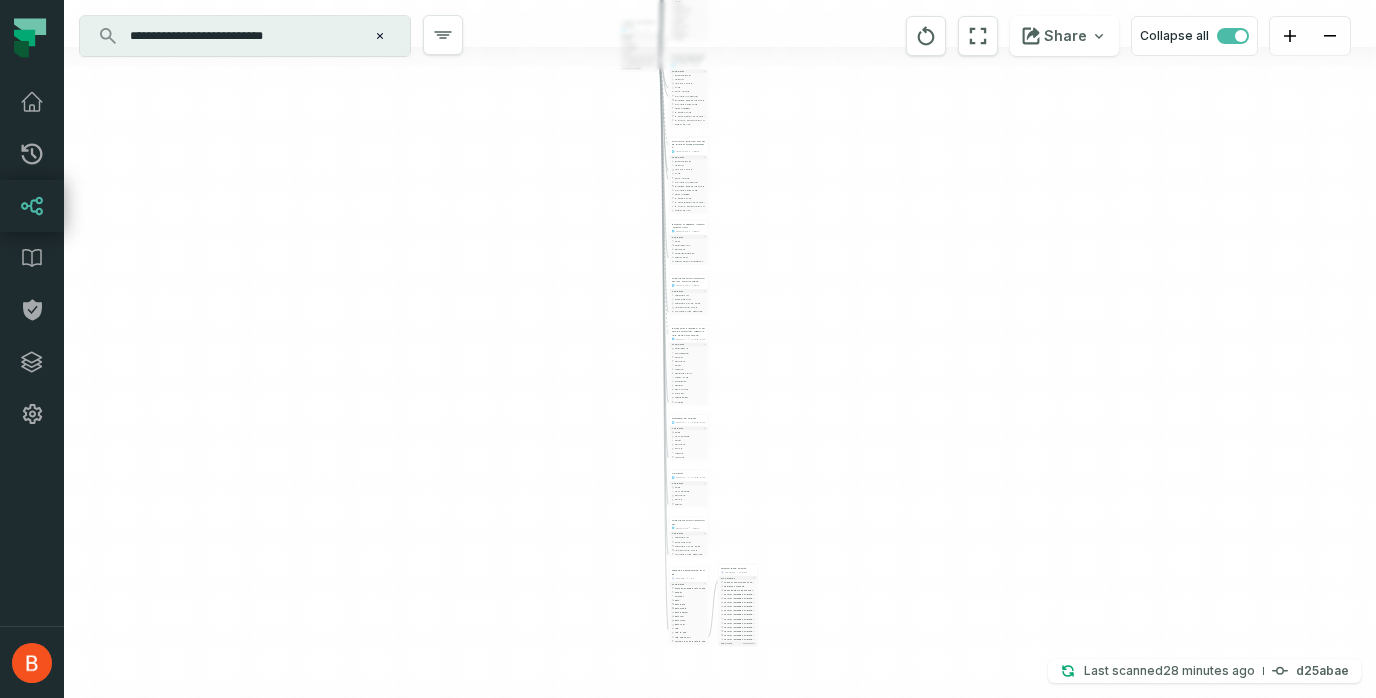 drag, startPoint x: 903, startPoint y: 359, endPoint x: 798, endPoint y: 134, distance: 248.29417 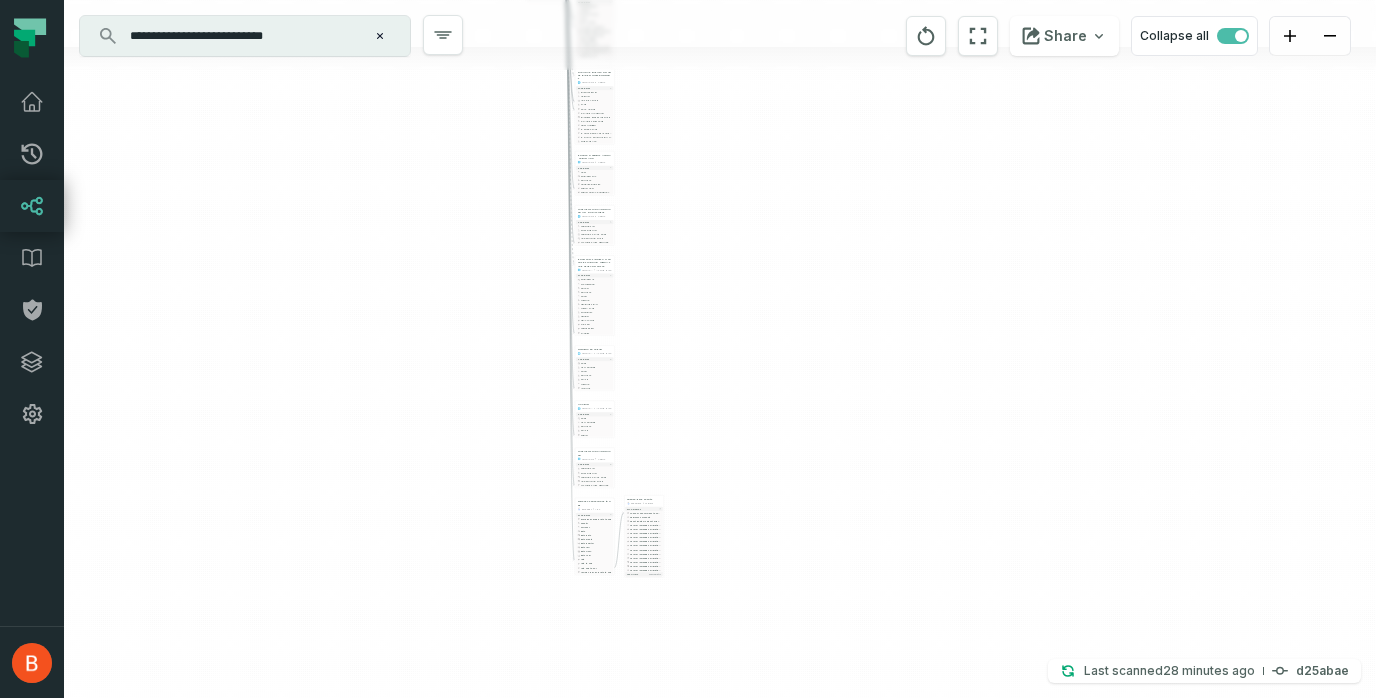 drag, startPoint x: 771, startPoint y: 252, endPoint x: 705, endPoint y: 487, distance: 244.0922 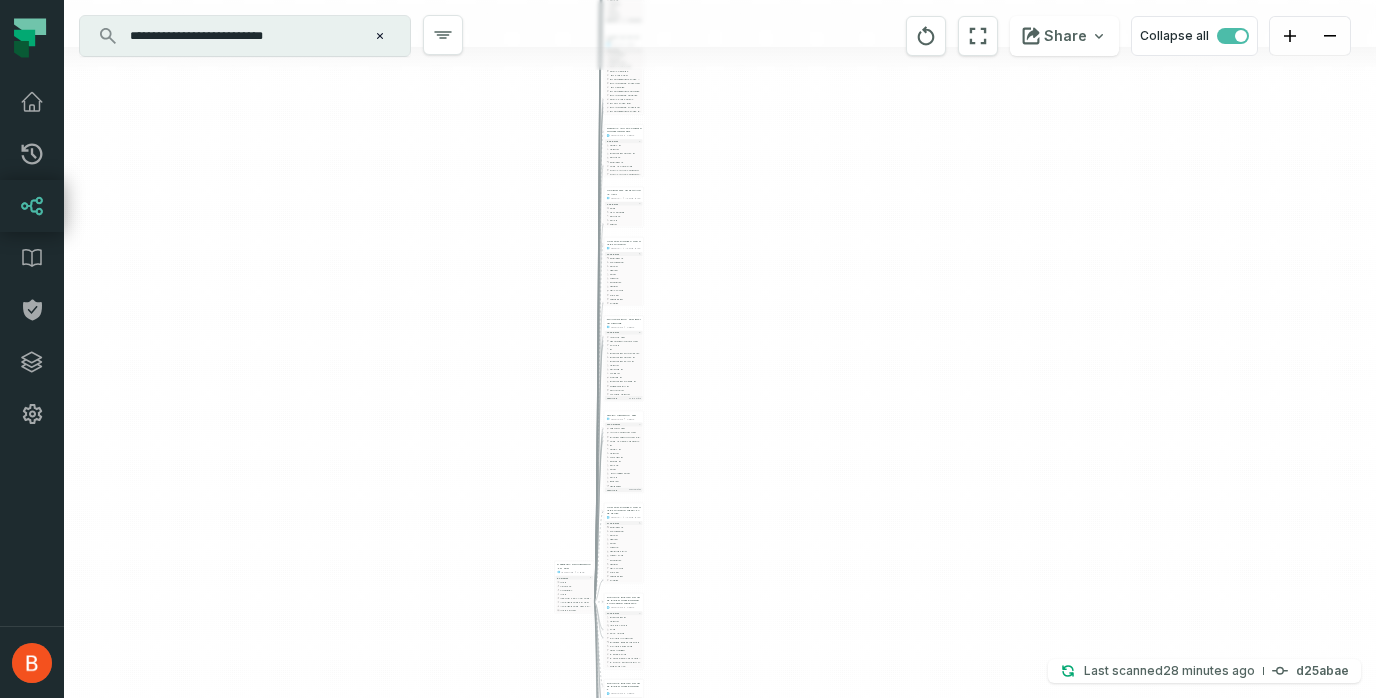 drag, startPoint x: 722, startPoint y: 209, endPoint x: 725, endPoint y: 520, distance: 311.01447 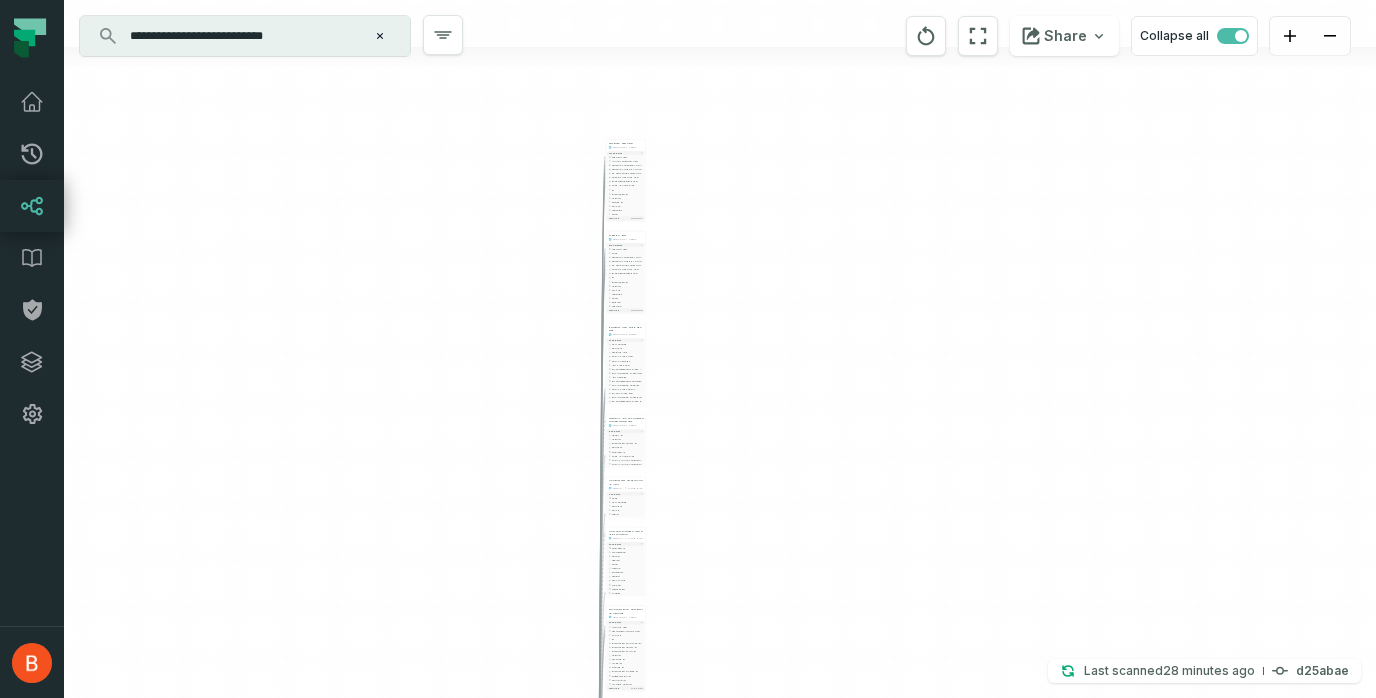 drag, startPoint x: 725, startPoint y: 256, endPoint x: 726, endPoint y: 544, distance: 288.00174 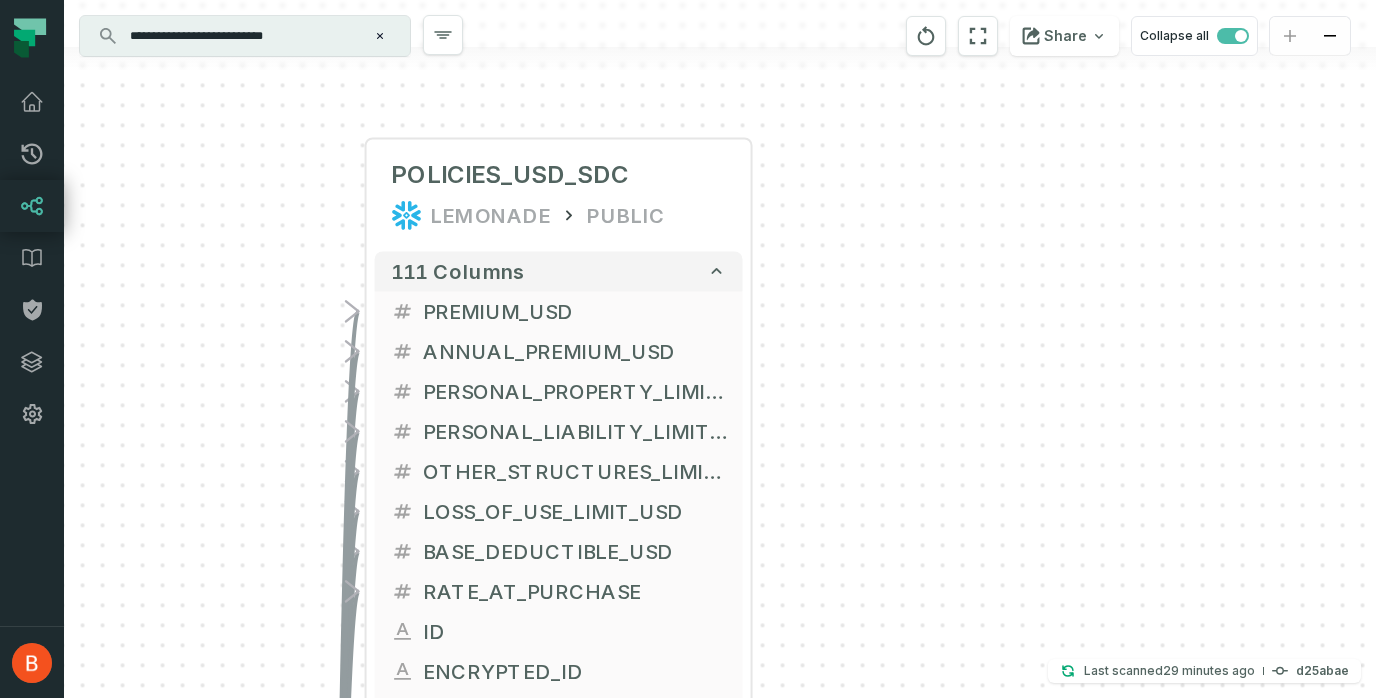 drag, startPoint x: 815, startPoint y: 165, endPoint x: 899, endPoint y: 682, distance: 523.77954 